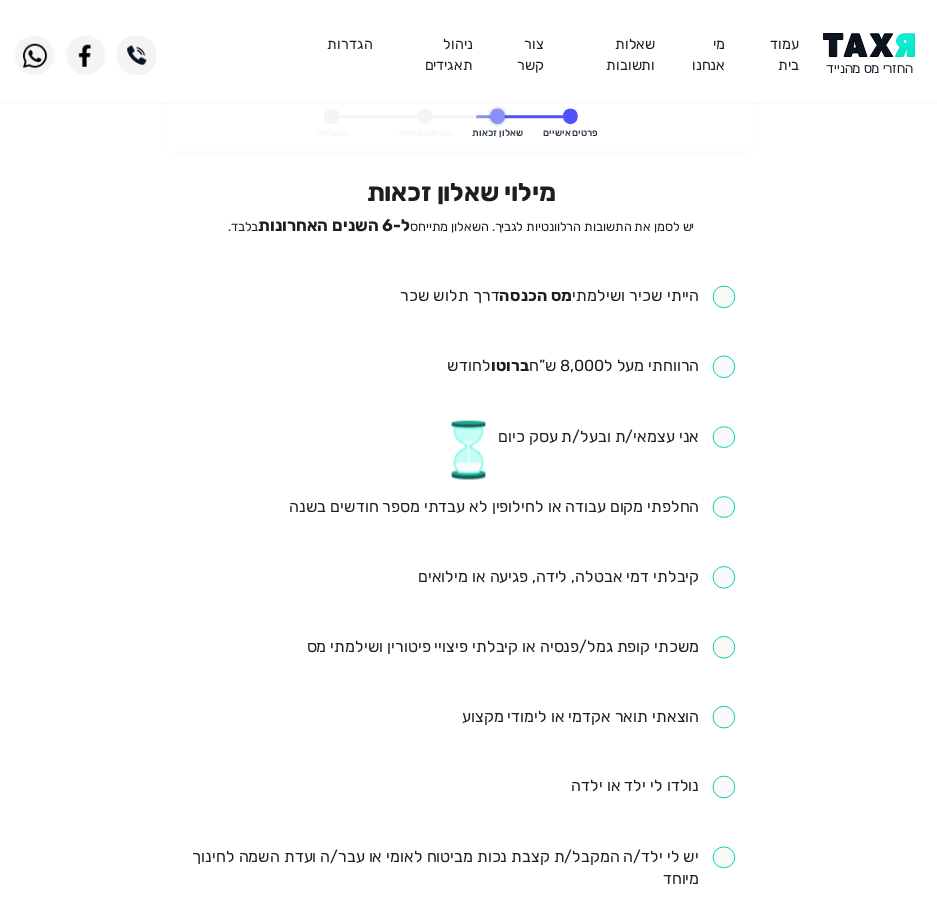 scroll, scrollTop: 0, scrollLeft: 0, axis: both 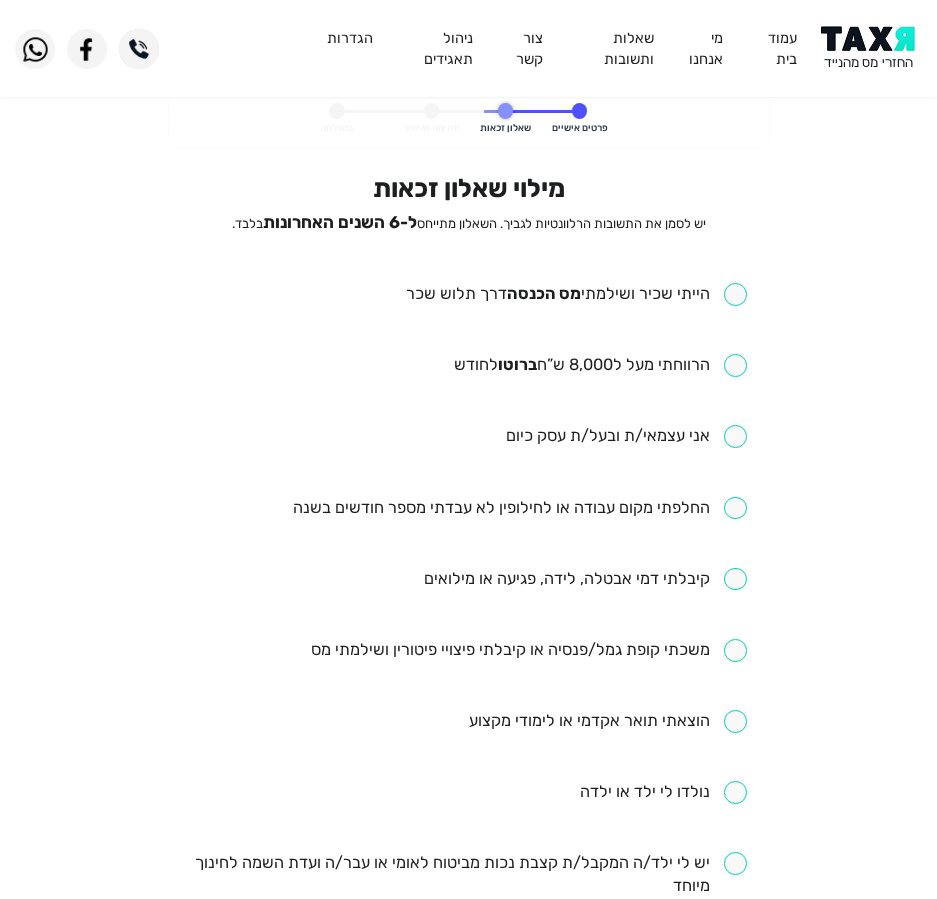 click at bounding box center [576, 294] 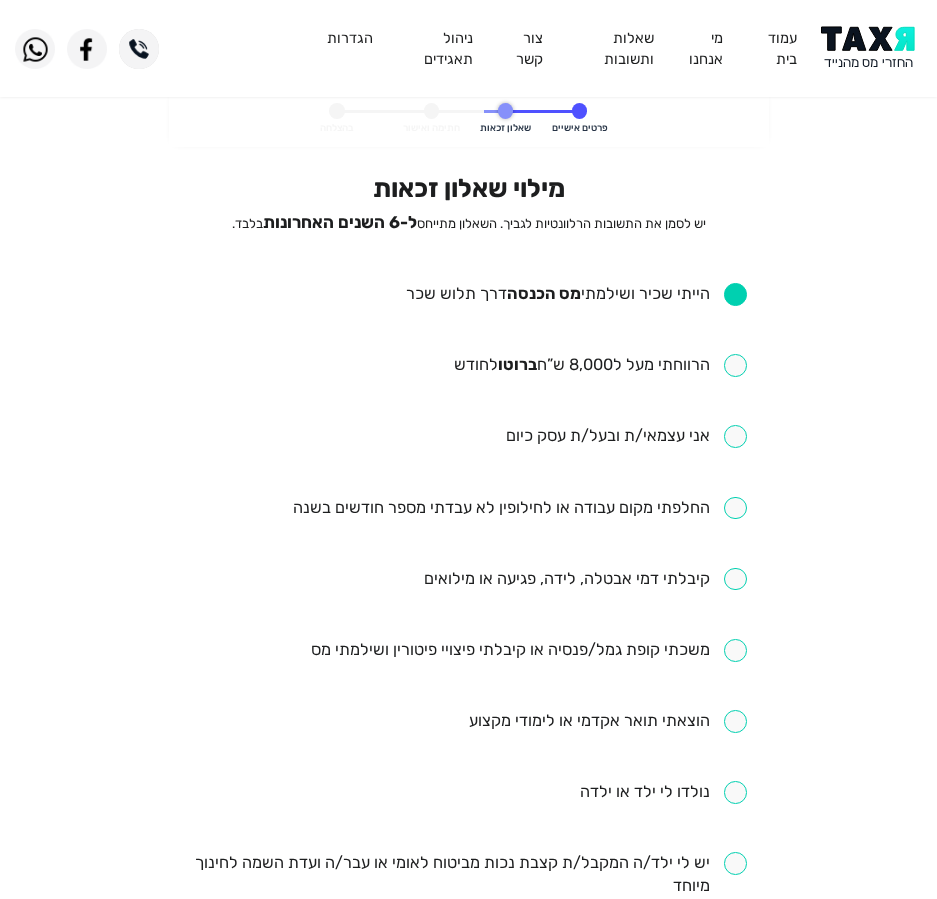 click on "הייתי שכיר ושילמתי  מס הכנסה  דרך תלוש שכר הרווחתי מעל ל8,000 ש”ח  ברוטו  לחודש אני עצמאי/ת ובעל/ת עסק כיום החלפתי מקום עבודה או לחילופין לא עבדתי מספר חודשים בשנה קיבלתי דמי אבטלה, לידה, פגיעה או מילואים משכתי קופת גמל/פנסיה או קיבלתי פיצויי פיטורין ושילמתי מס הוצאתי תואר אקדמי או לימודי מקצוע נולדו לי ילד או ילדה יש לי ילד/ה המקבל/ת קצבת נכות מביטוח לאומי או עבר/ה ועדת השמה לחינוך מיוחד התגוררתי ביישוב ספר או עיירת פיתוח הוצאותי כוללות תשלומי מזונות ביצעתי פעולות בשוק ההון שילמתי עבור ביטוח חיים, אובדן כושר עבודה, ביטוח מנהלים או קופת גמל באופן עצמאי" at bounding box center (468, 816) 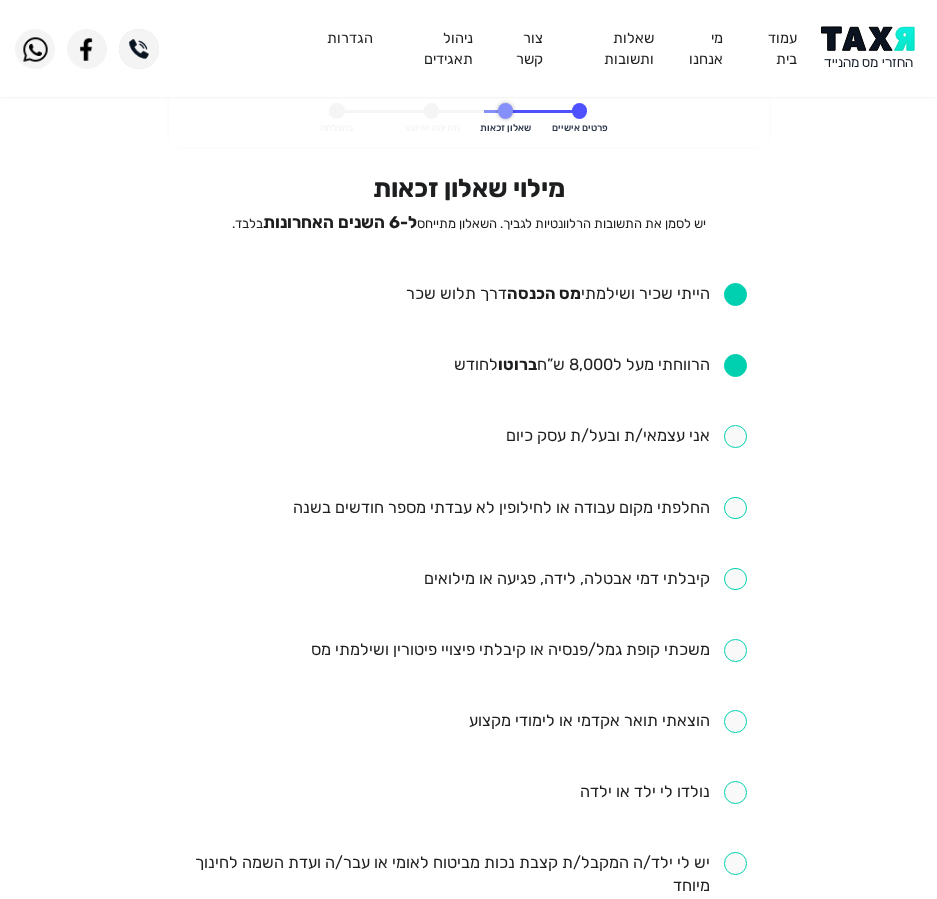 click on "הייתי שכיר ושילמתי  מס הכנסה  דרך תלוש שכר הרווחתי מעל ל8,000 ש”ח  ברוטו  לחודש אני עצמאי/ת ובעל/ת עסק כיום החלפתי מקום עבודה או לחילופין לא עבדתי מספר חודשים בשנה קיבלתי דמי אבטלה, לידה, פגיעה או מילואים משכתי קופת גמל/פנסיה או קיבלתי פיצויי פיטורין ושילמתי מס הוצאתי תואר אקדמי או לימודי מקצוע נולדו לי ילד או ילדה יש לי ילד/ה המקבל/ת קצבת נכות מביטוח לאומי או עבר/ה ועדת השמה לחינוך מיוחד התגוררתי ביישוב ספר או עיירת פיתוח הוצאותי כוללות תשלומי מזונות ביצעתי פעולות בשוק ההון שילמתי עבור ביטוח חיים, אובדן כושר עבודה, ביטוח מנהלים או קופת גמל באופן עצמאי" at bounding box center [468, 816] 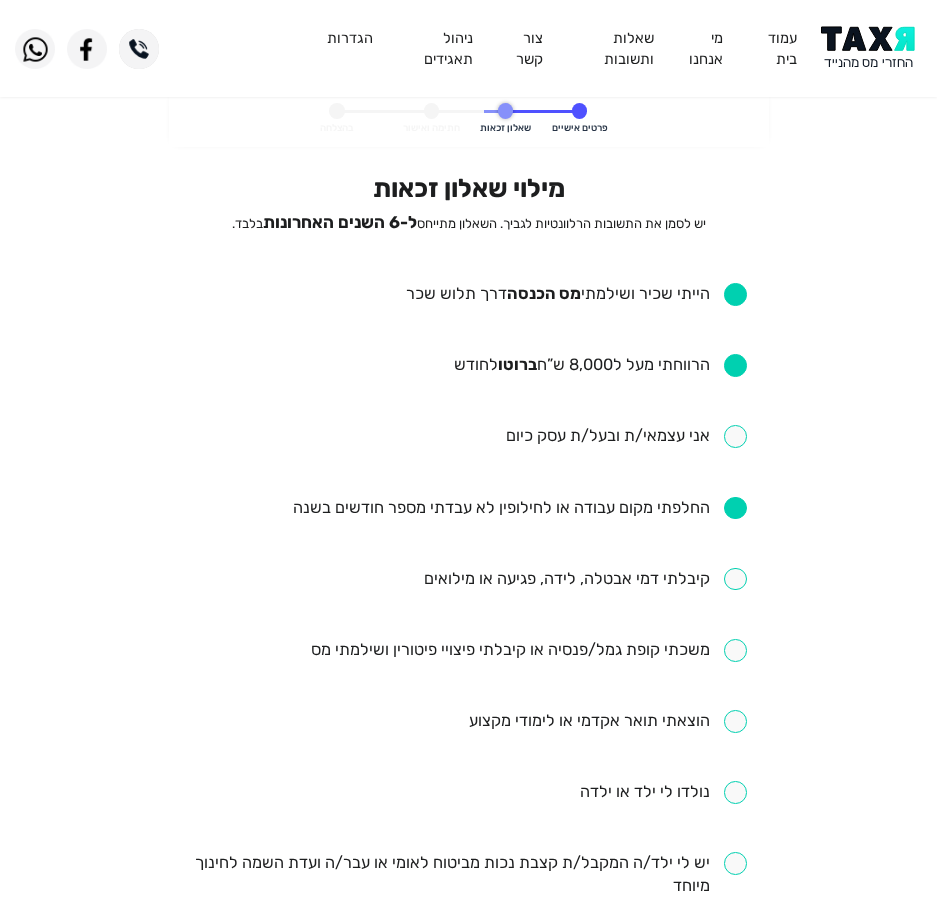 click at bounding box center (585, 579) 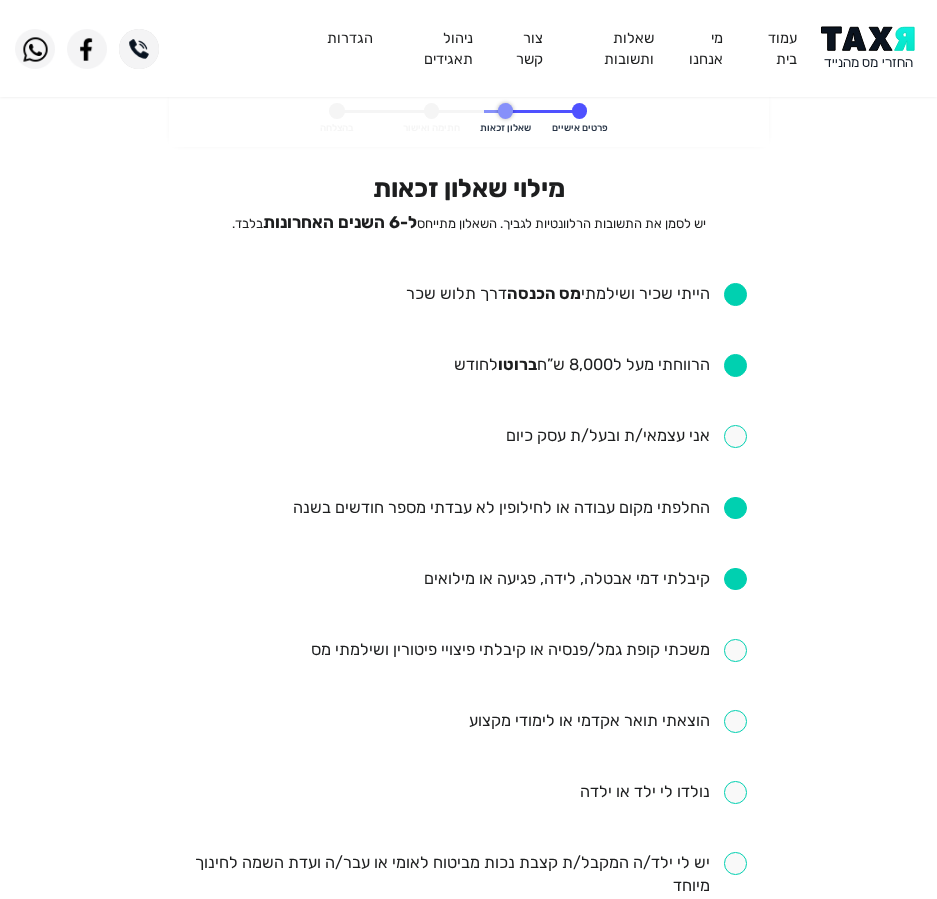 click at bounding box center (529, 650) 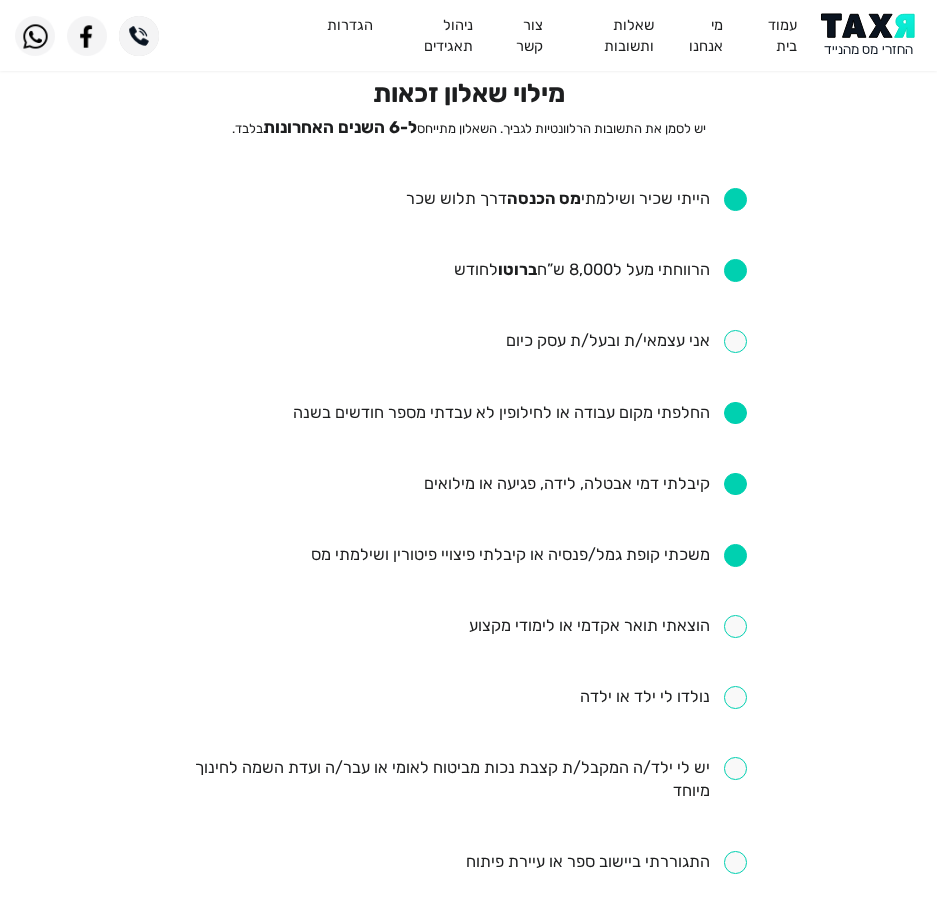 scroll, scrollTop: 200, scrollLeft: 0, axis: vertical 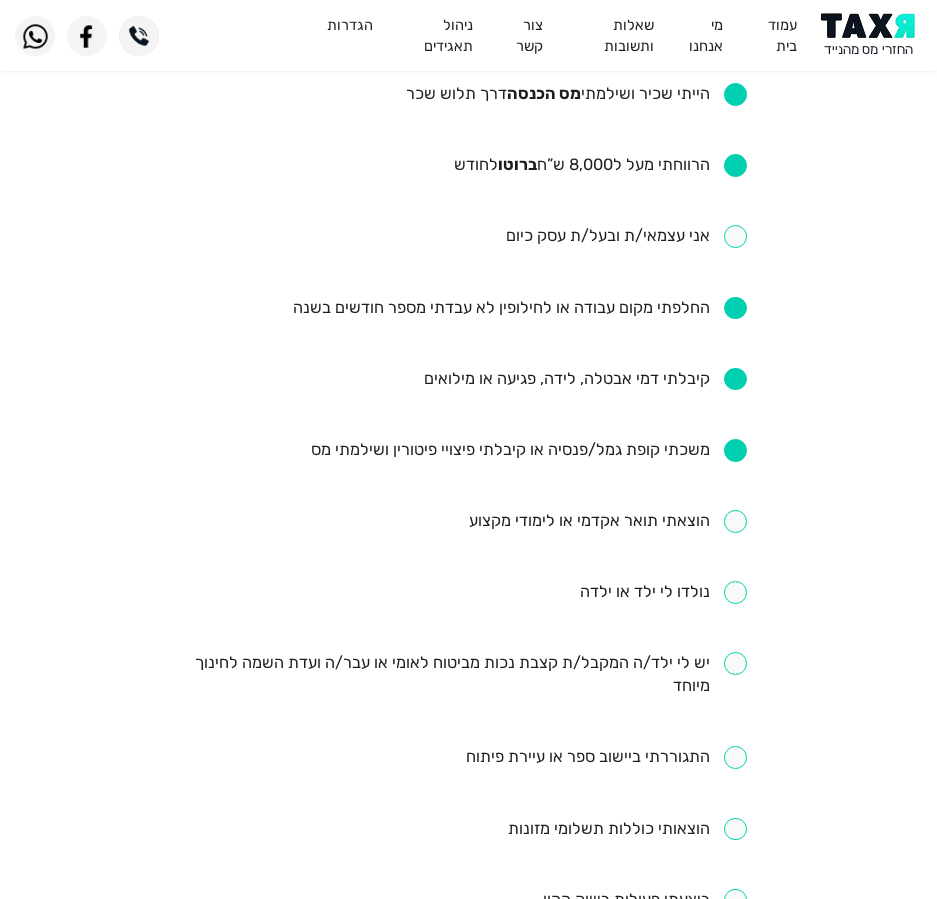 click at bounding box center (606, 757) 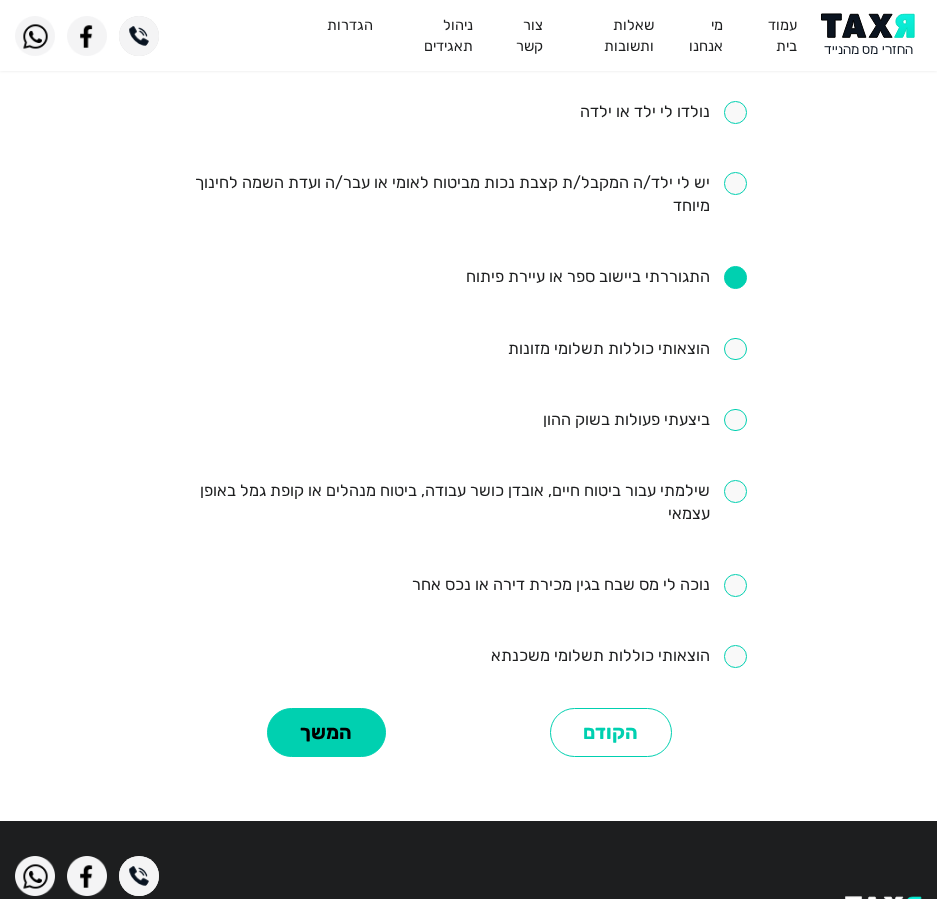 scroll, scrollTop: 700, scrollLeft: 0, axis: vertical 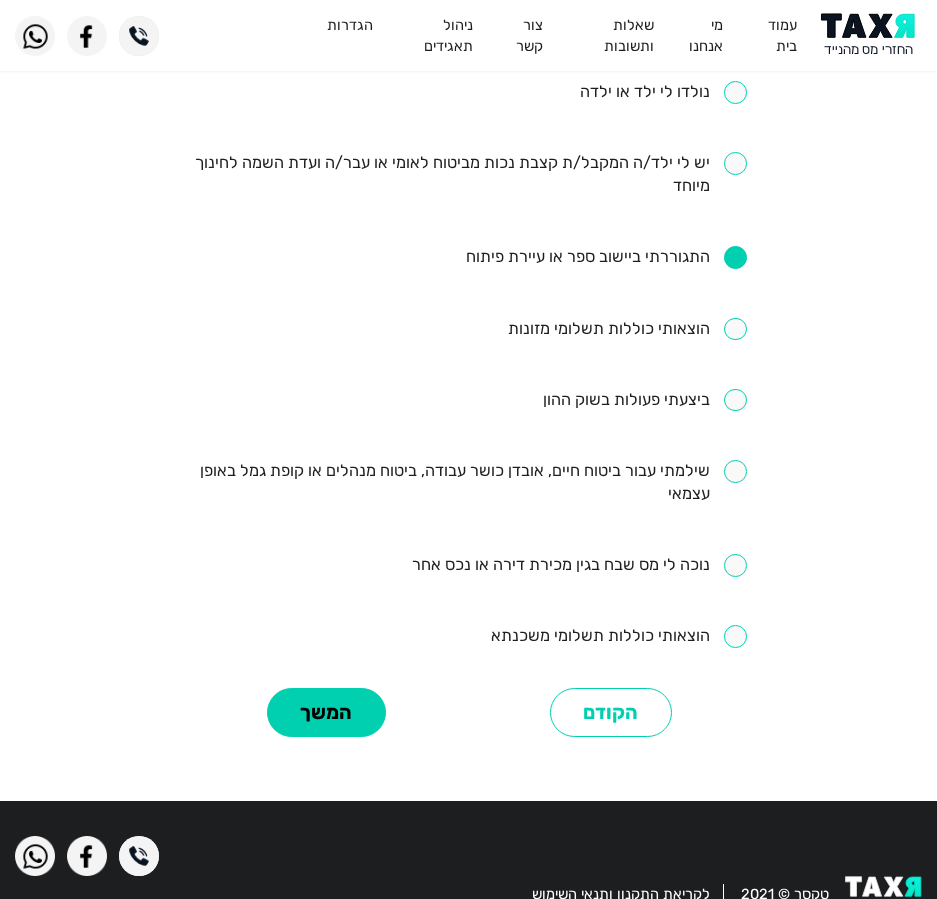 click on "מילוי שאלון זכאות   יש לסמן את התשובות הרלוונטיות לגביך. השאלון מתייחס  ל-6 השנים האחרונות  בלבד.  הייתי שכיר ושילמתי  מס הכנסה  דרך תלוש שכר הרווחתי מעל ל8,000 ש”ח  ברוטו  לחודש אני עצמאי/ת ובעל/ת עסק כיום החלפתי מקום עבודה או לחילופין לא עבדתי מספר חודשים בשנה קיבלתי דמי אבטלה, לידה, פגיעה או מילואים משכתי קופת גמל/פנסיה או קיבלתי פיצויי פיטורין ושילמתי מס הוצאתי תואר אקדמי או לימודי מקצוע נולדו לי ילד או ילדה יש לי ילד/ה המקבל/ת קצבת נכות מביטוח לאומי או עבר/ה ועדת השמה לחינוך מיוחד התגוררתי ביישוב ספר או עיירת פיתוח הוצאותי כוללות תשלומי מזונות הקודם המשך" at bounding box center [468, 124] 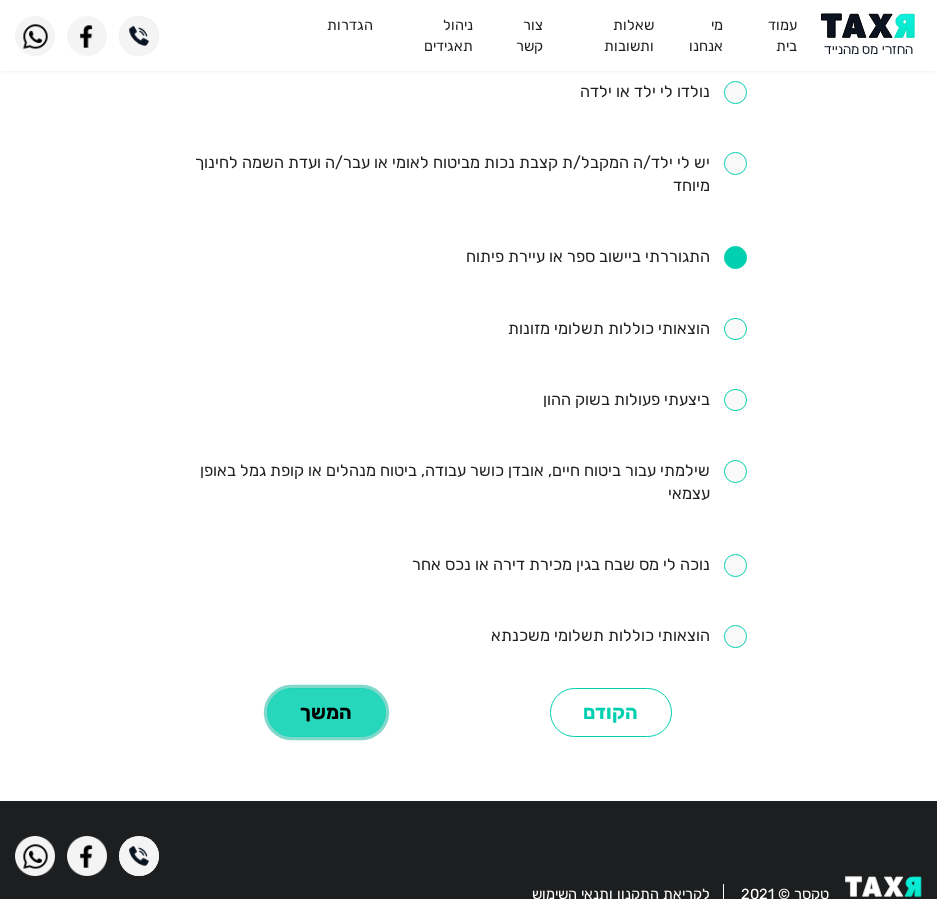 click on "המשך" at bounding box center [326, 712] 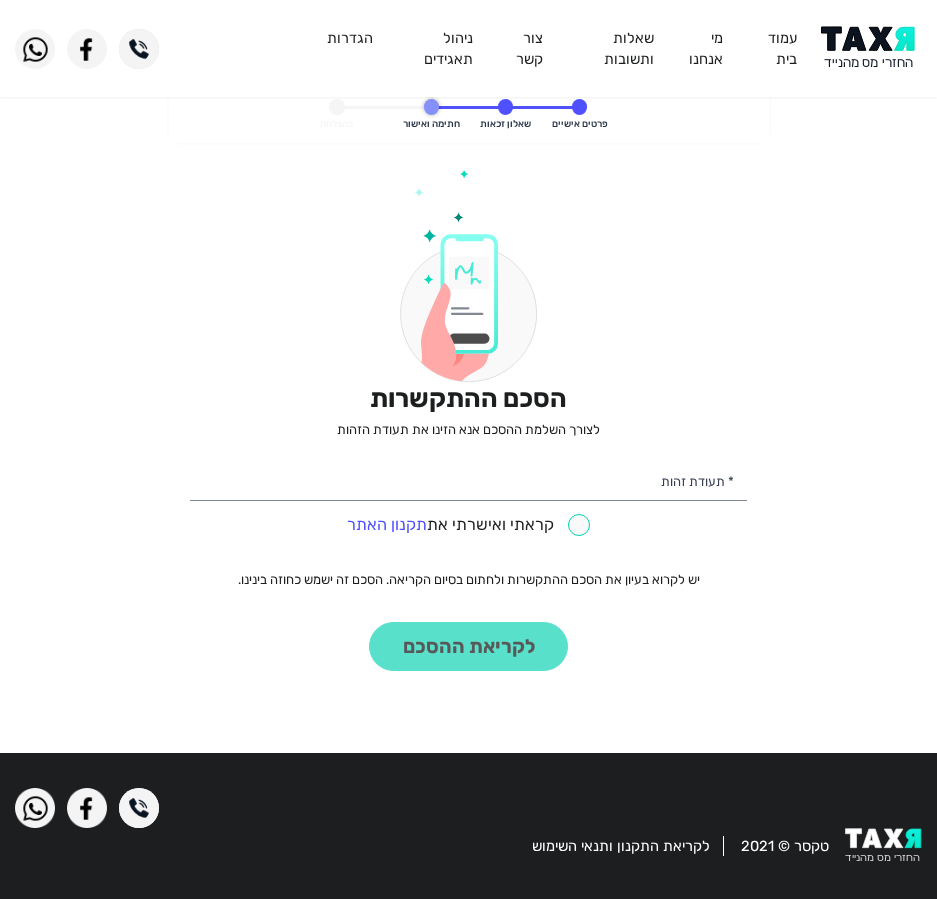 scroll, scrollTop: 0, scrollLeft: 0, axis: both 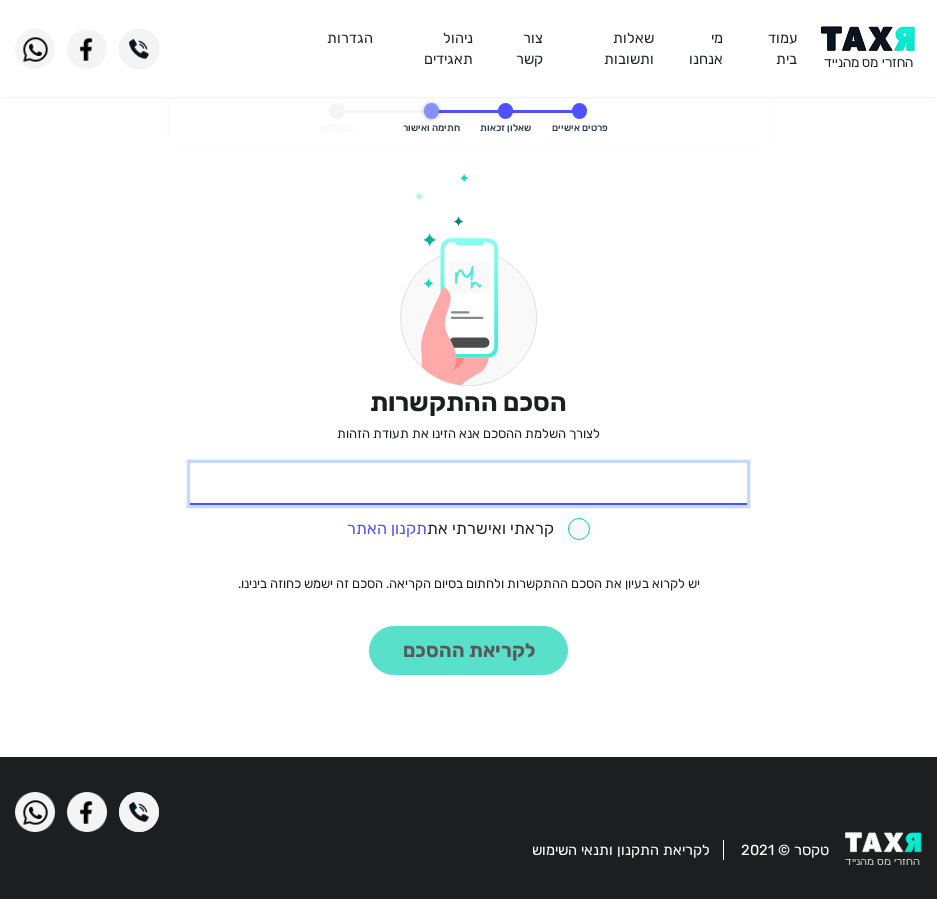click on "* תעודת זהות" at bounding box center (468, 484) 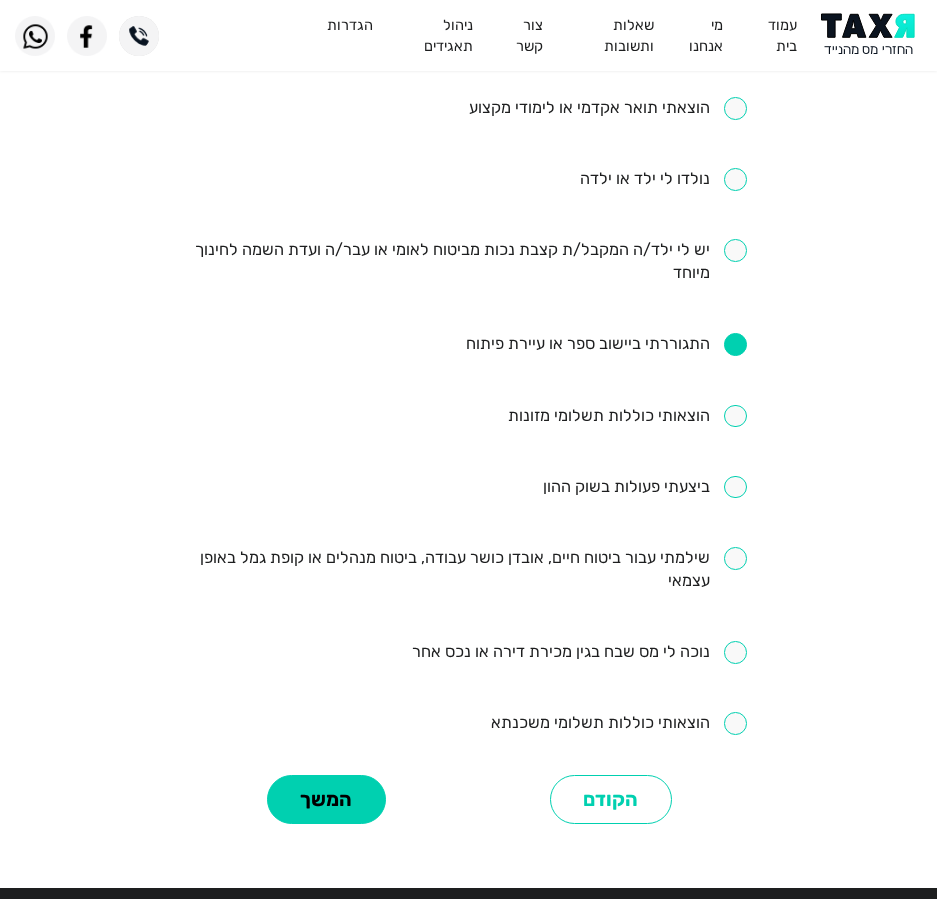 scroll, scrollTop: 749, scrollLeft: 0, axis: vertical 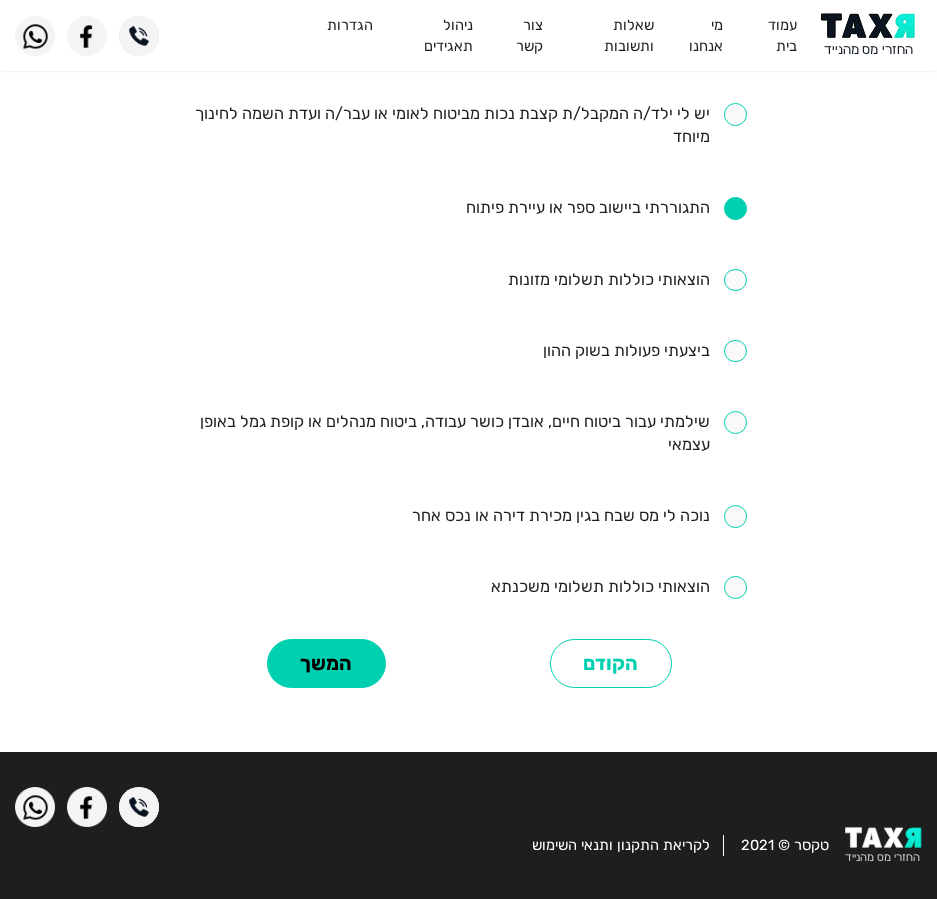 click on "הייתי שכיר ושילמתי  מס הכנסה  דרך תלוש שכר הרווחתי מעל ל8,000 ש”ח  ברוטו  לחודש אני עצמאי/ת ובעל/ת עסק כיום החלפתי מקום עבודה או לחילופין לא עבדתי מספר חודשים בשנה קיבלתי דמי אבטלה, לידה, פגיעה או מילואים משכתי קופת גמל/פנסיה או קיבלתי פיצויי פיטורין ושילמתי מס הוצאתי תואר אקדמי או לימודי מקצוע נולדו לי ילד או ילדה יש לי ילד/ה המקבל/ת קצבת נכות מביטוח לאומי או עבר/ה ועדת השמה לחינוך מיוחד התגוררתי ביישוב ספר או עיירת פיתוח הוצאותי כוללות תשלומי מזונות ביצעתי פעולות בשוק ההון שילמתי עבור ביטוח חיים, אובדן כושר עבודה, ביטוח מנהלים או קופת גמל באופן עצמאי" at bounding box center [468, 67] 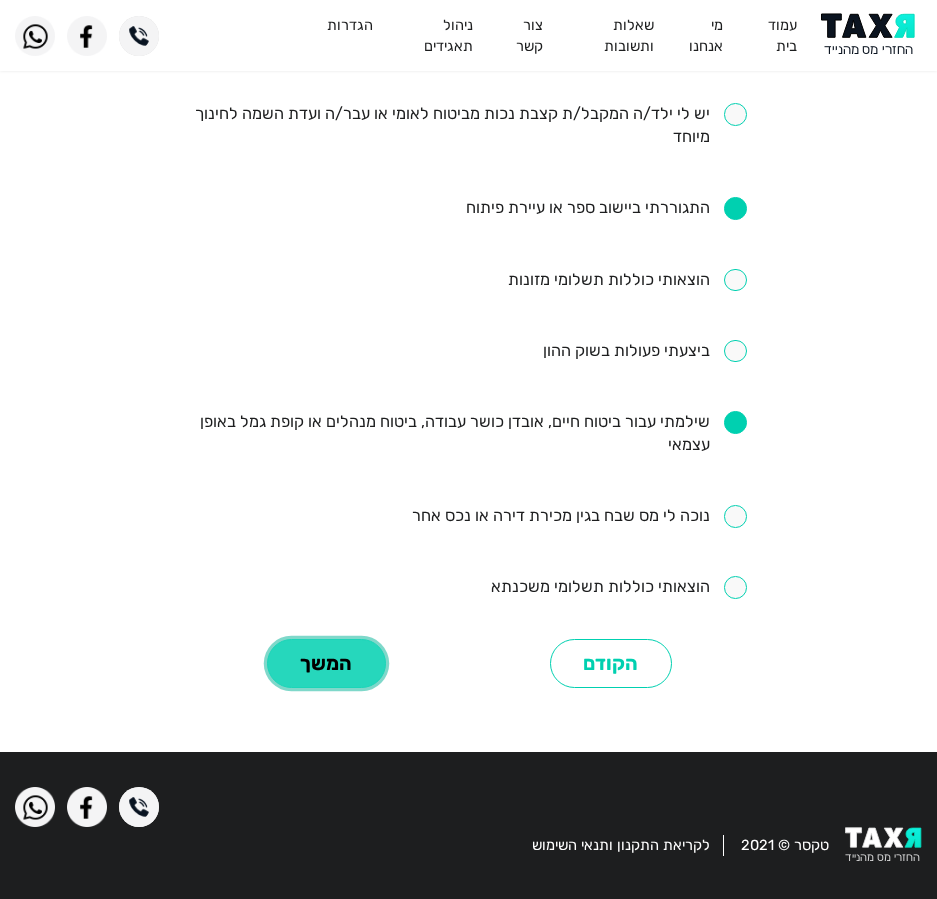 click on "המשך" at bounding box center [326, 663] 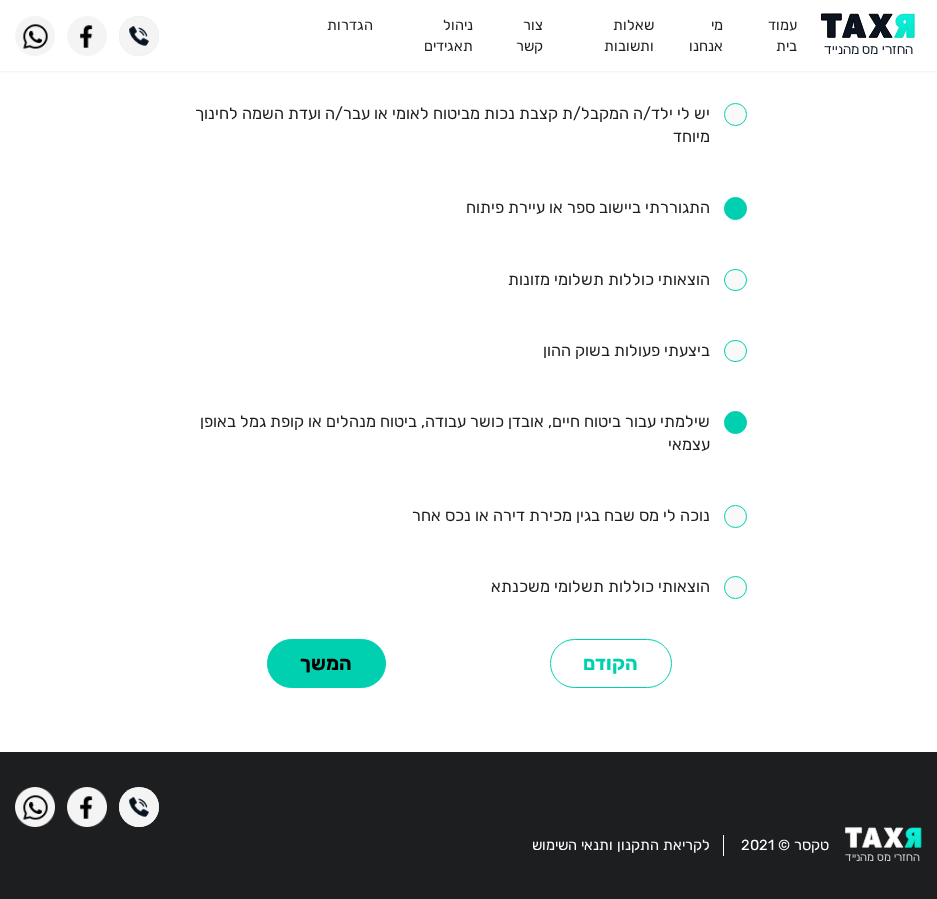 scroll, scrollTop: 0, scrollLeft: 0, axis: both 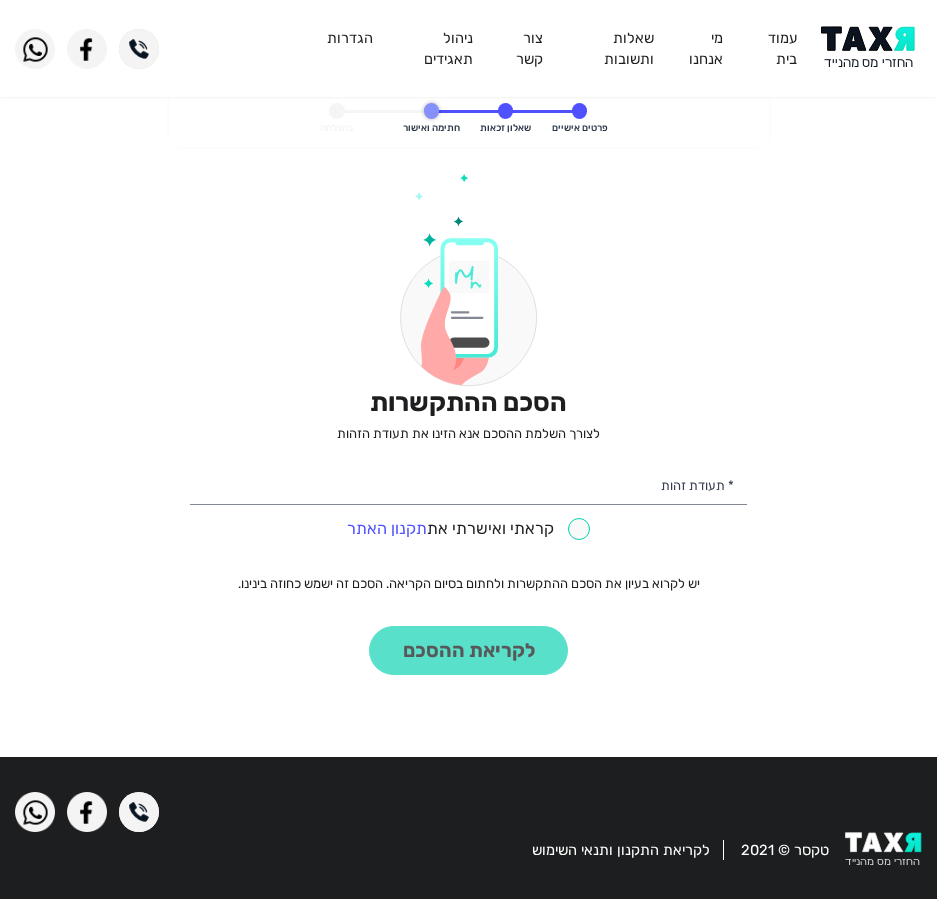 click on "* תעודת זהות  קראתי ואישרתי את  תקנון האתר" at bounding box center [468, 502] 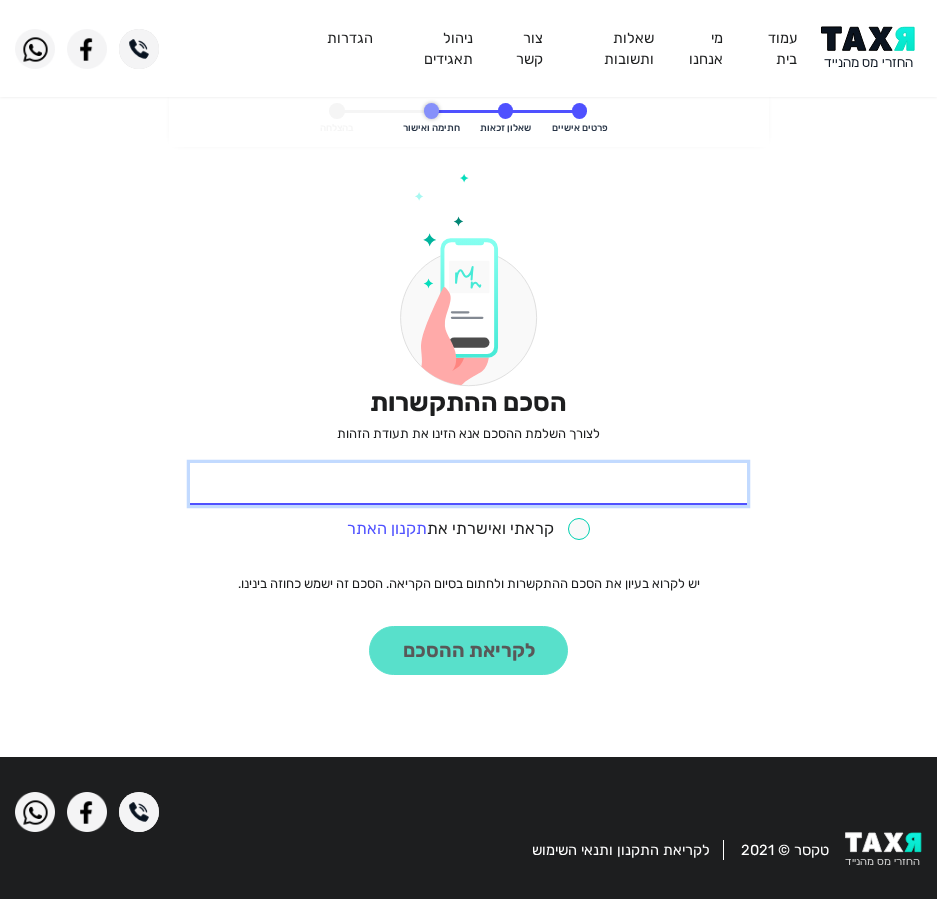 click on "* תעודת זהות" at bounding box center [468, 484] 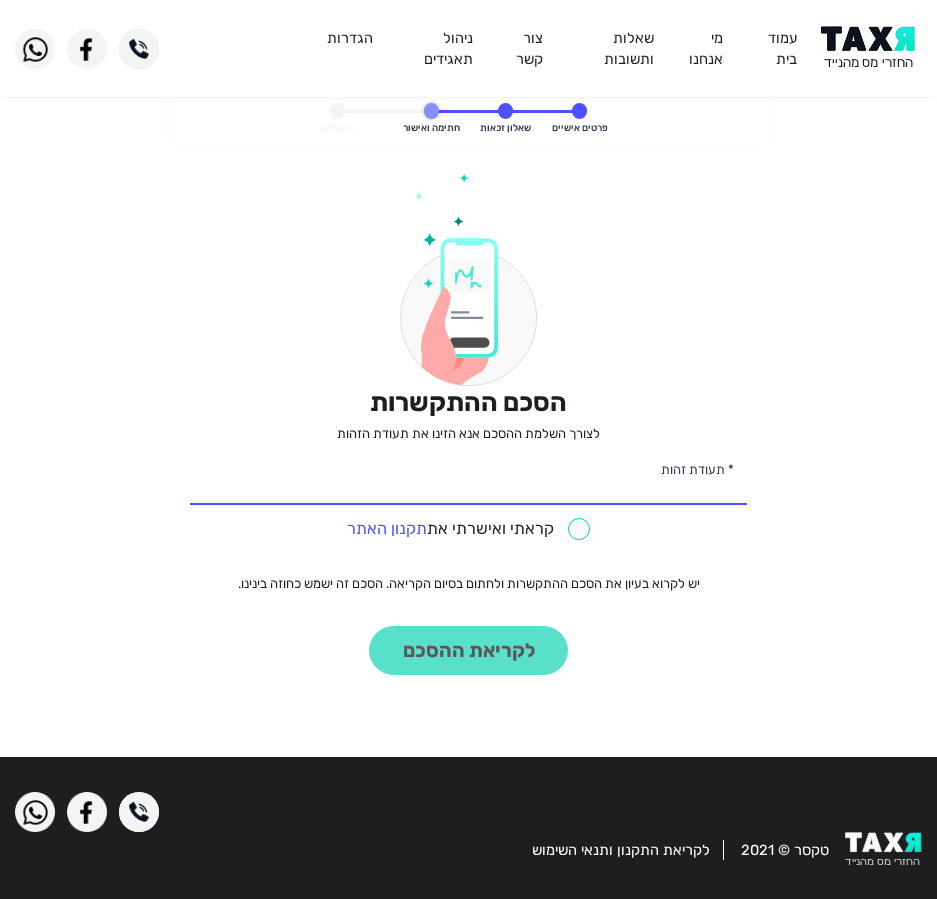 click at bounding box center (469, 529) 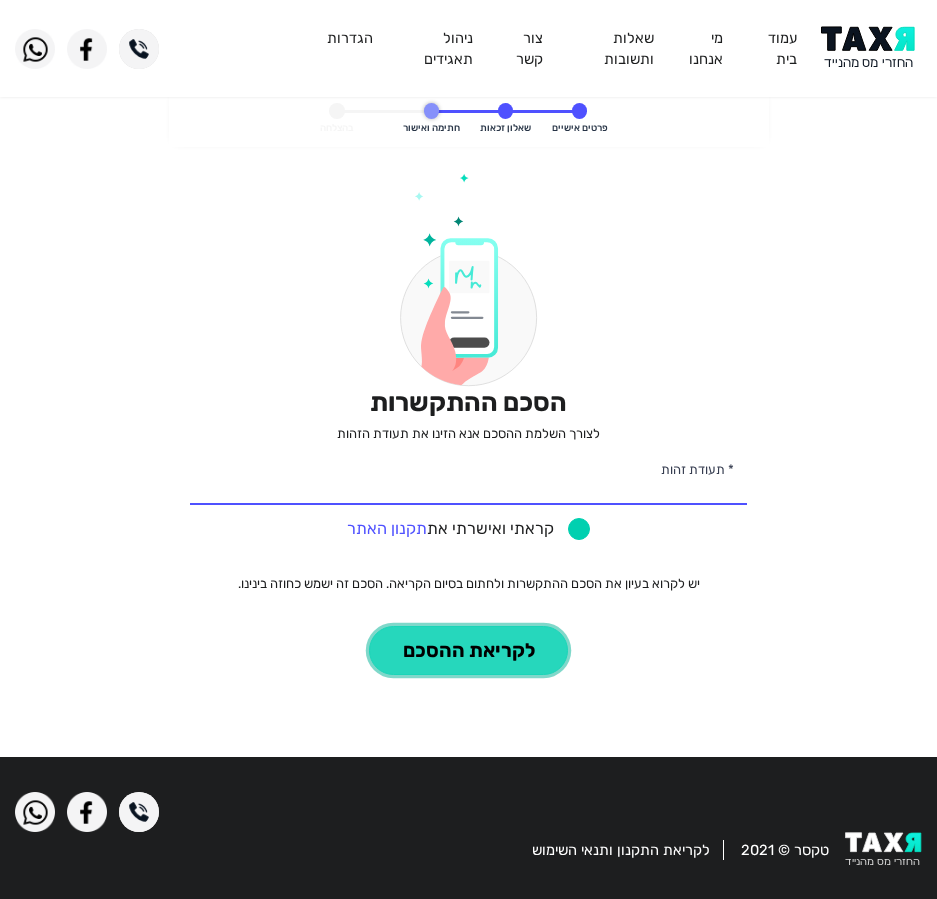 click on "לקריאת ההסכם" at bounding box center [468, 650] 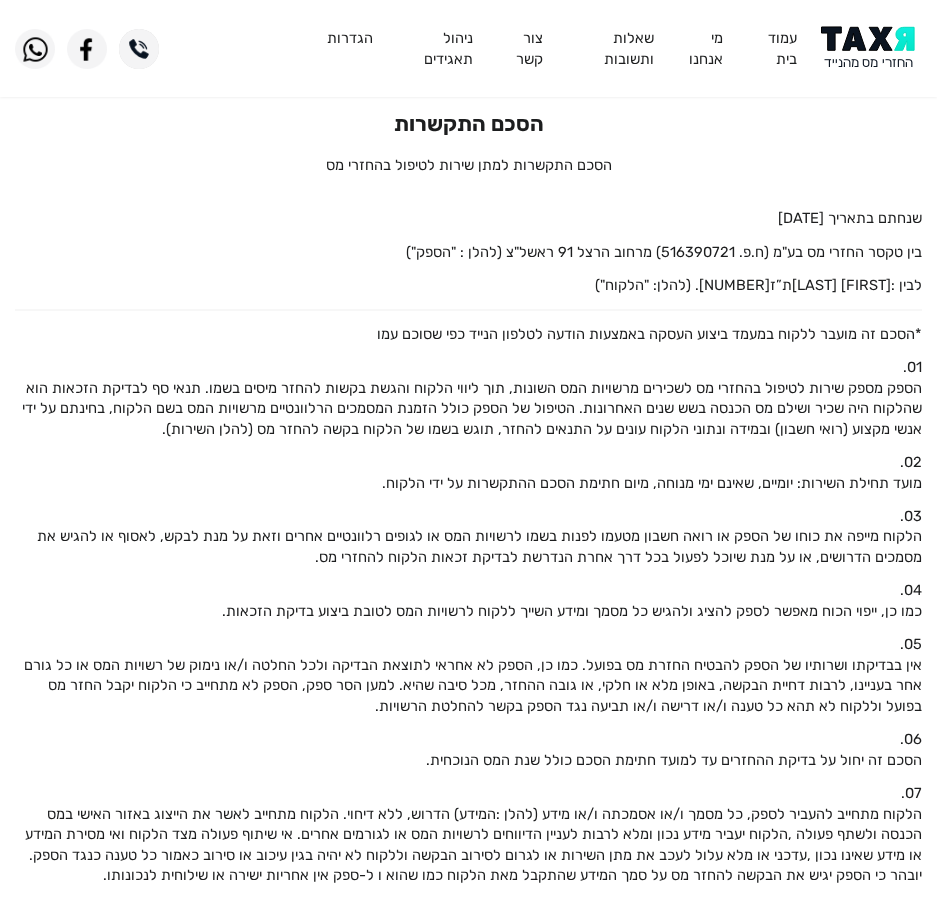 click at bounding box center [871, 48] 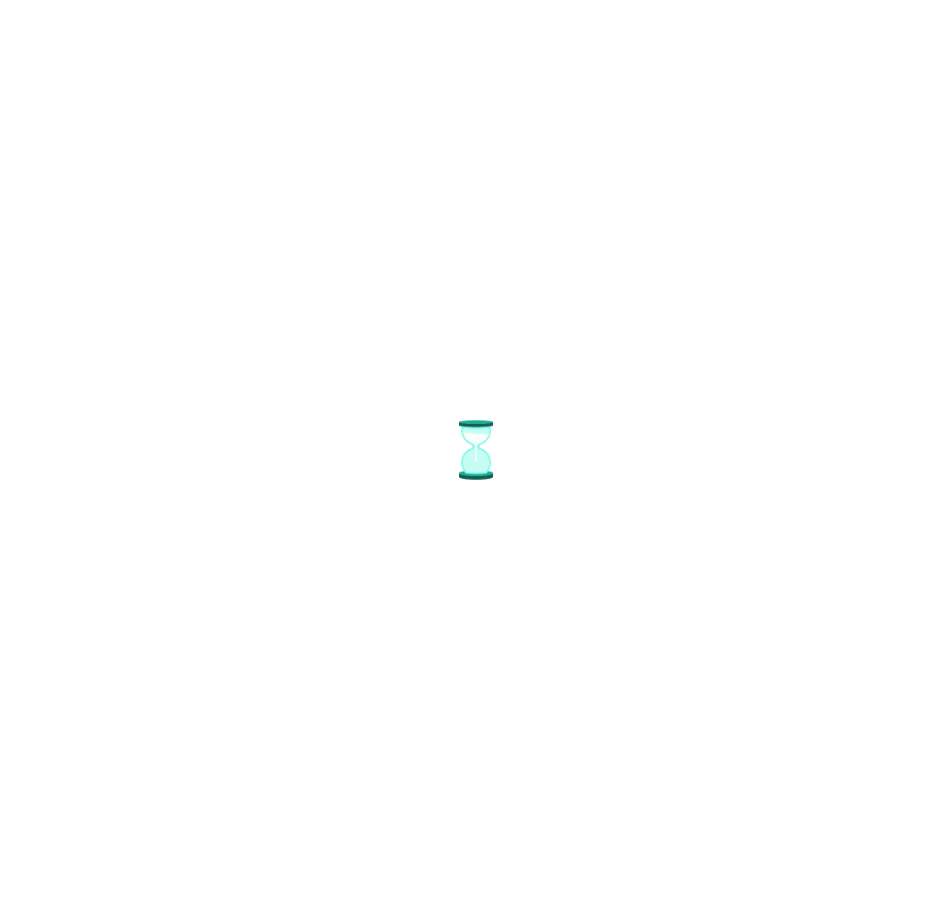 scroll, scrollTop: 0, scrollLeft: 0, axis: both 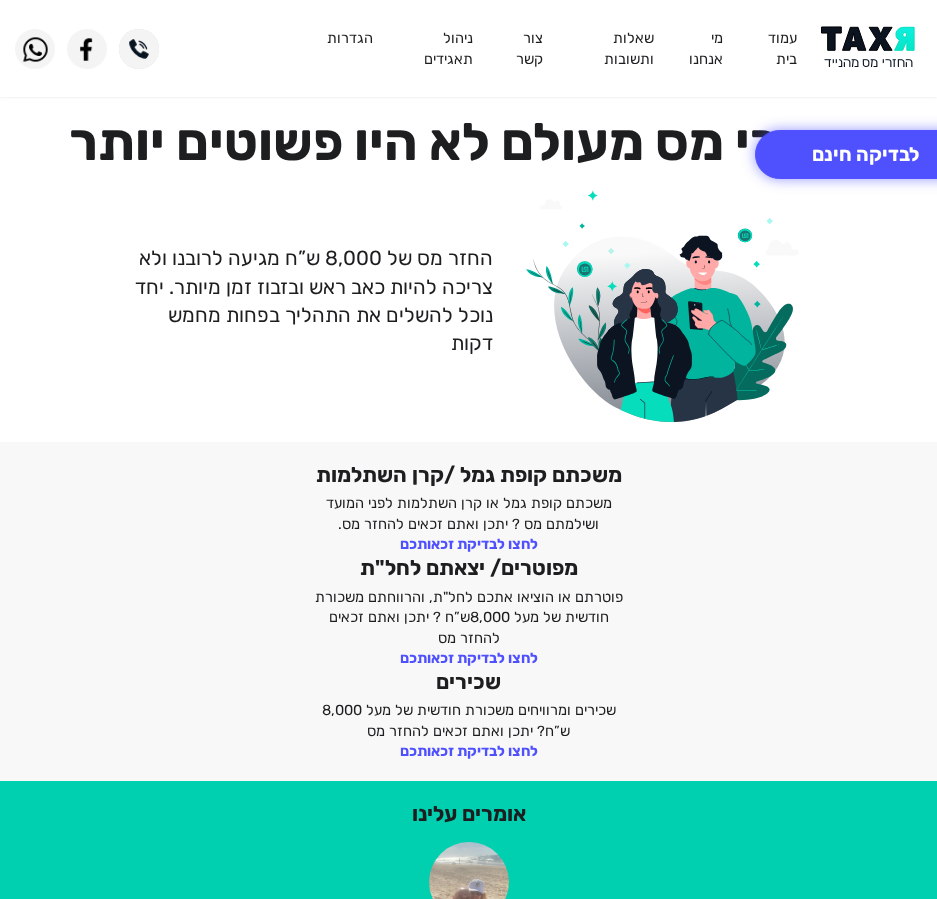 click on "משכתם קופת גמל /קרן השתלמות משכתם קופת גמל או קרן השתלמות לפני המועד ושילמתם מס ? יתכן ואתם זכאים להחזר מס. לחצו לבדיקת זכאותכם מפוטרים/ יצאתם לחל"ת פוטרתם או הוציאו אתכם לחל"ת, והרווחתם משכורת חודשית של מעל 8,000ש”ח ? יתכן ואתם זכאים להחזר מס לחצו לבדיקת זכאותכם שכירים שכירים ומרוויחים משכורת חודשית של מעל 8,000 ש”ח? יתכן ואתם זכאים להחזר מס לחצו לבדיקת זכאותכם" 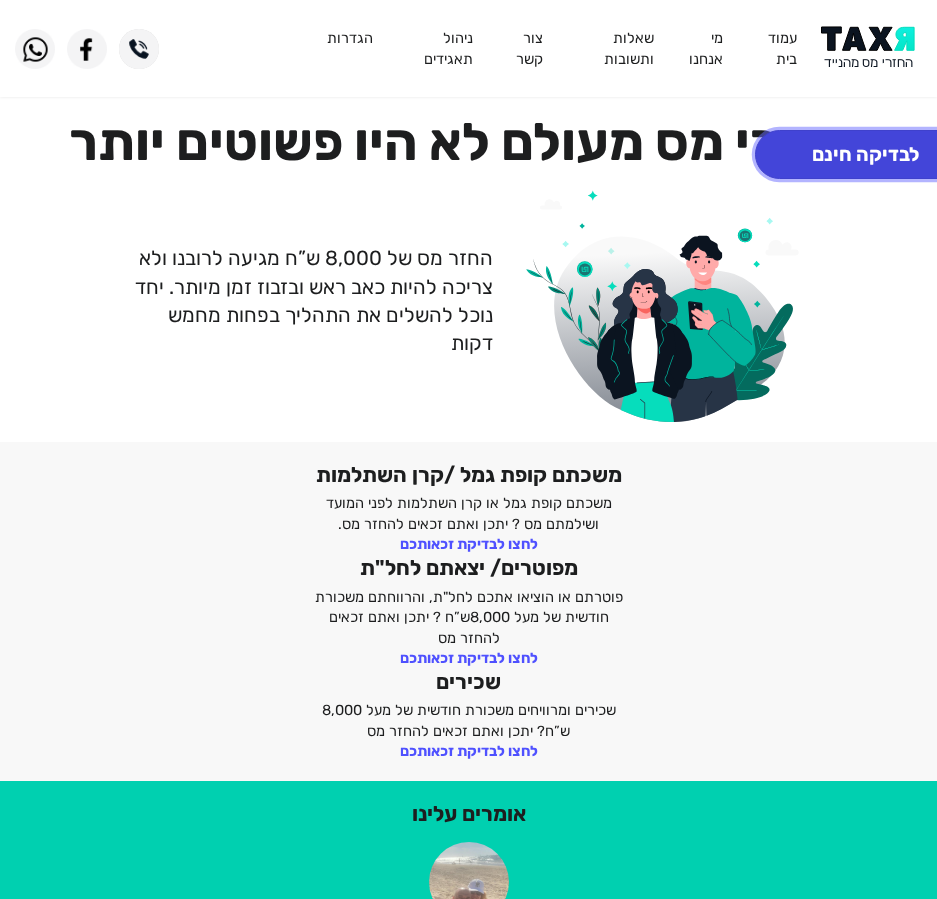click on "לבדיקה חינם" 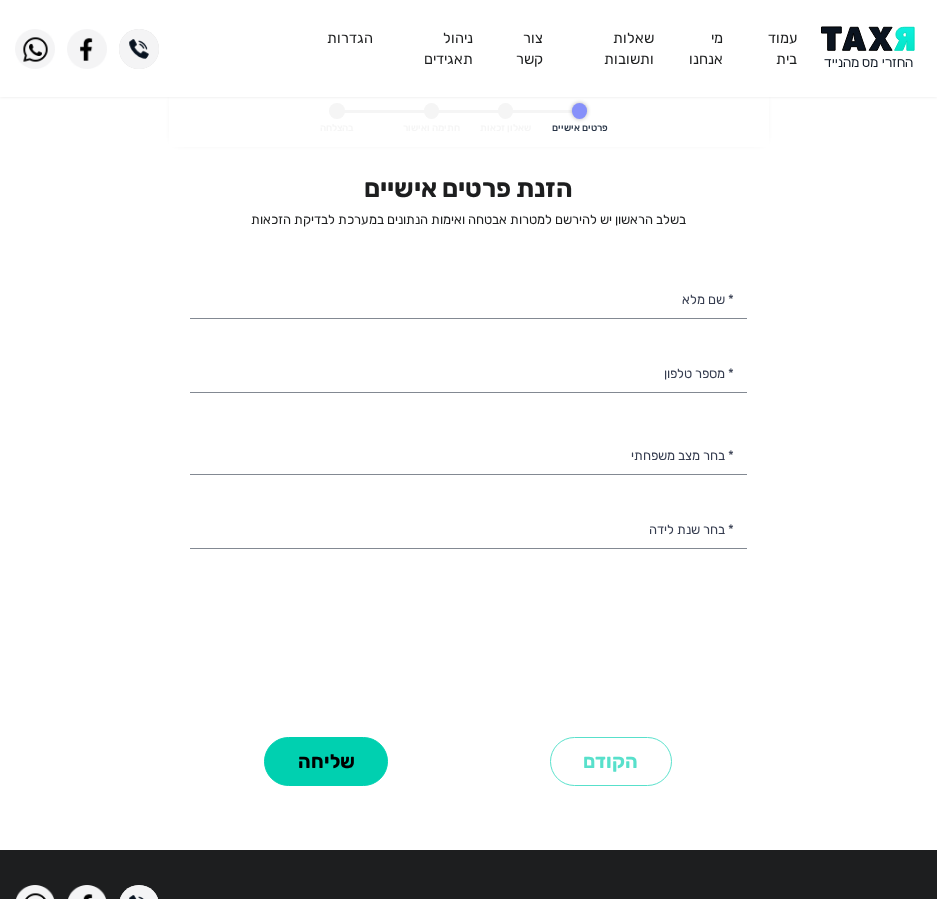 select 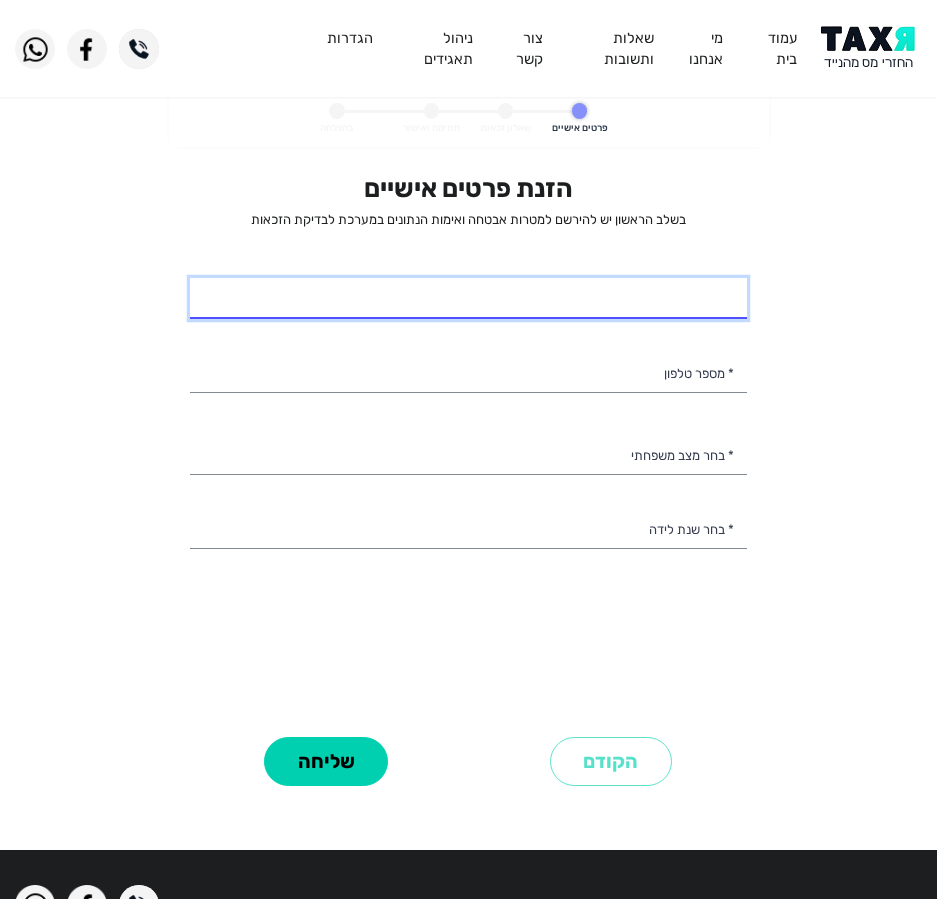 click on "* שם מלא" at bounding box center [468, 299] 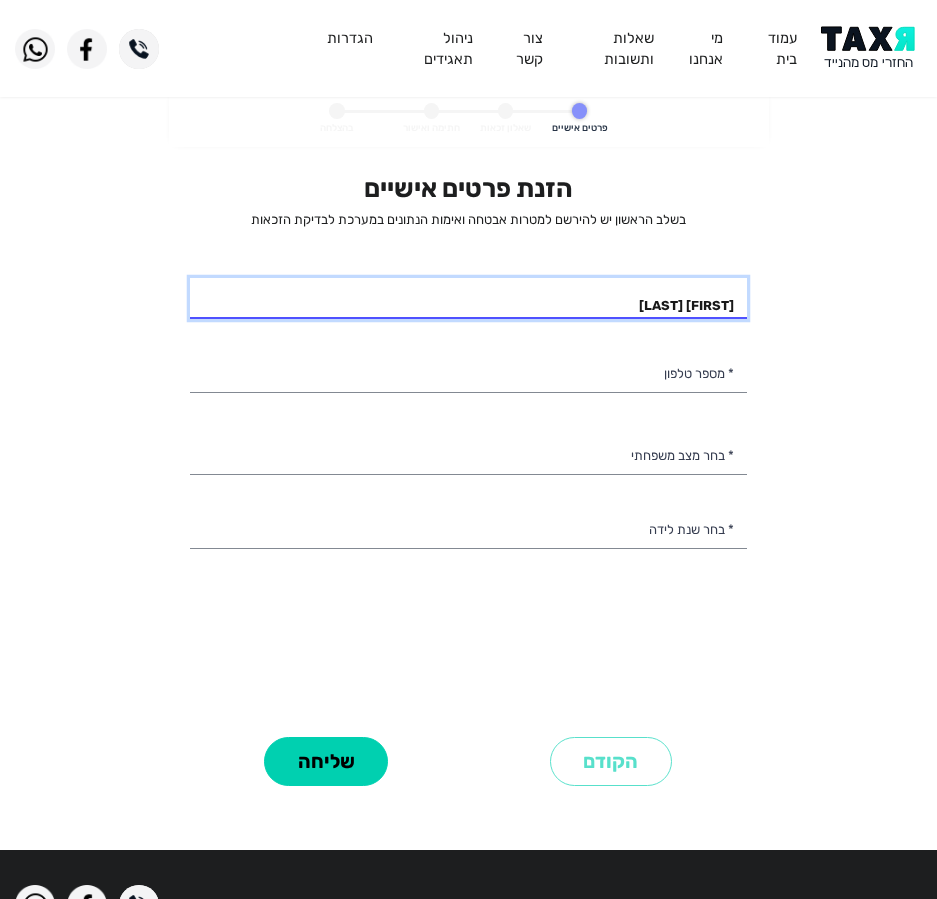 type on "טל לרר" 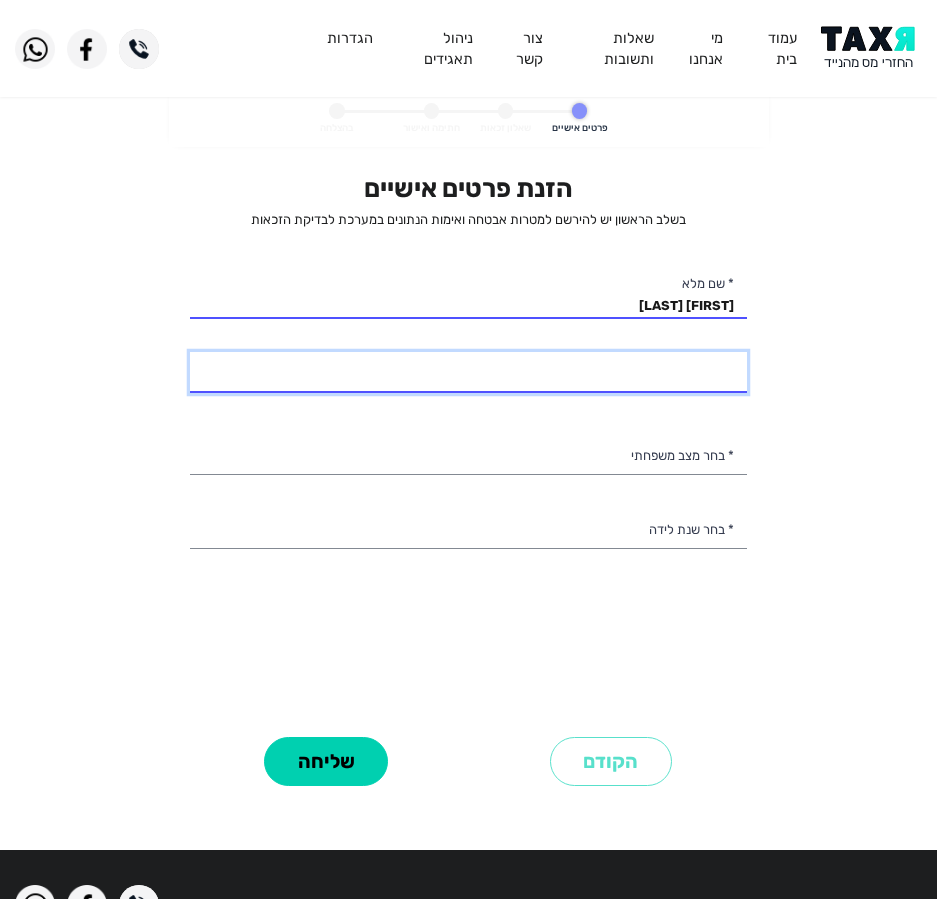 click on "* מספר טלפון" at bounding box center (468, 373) 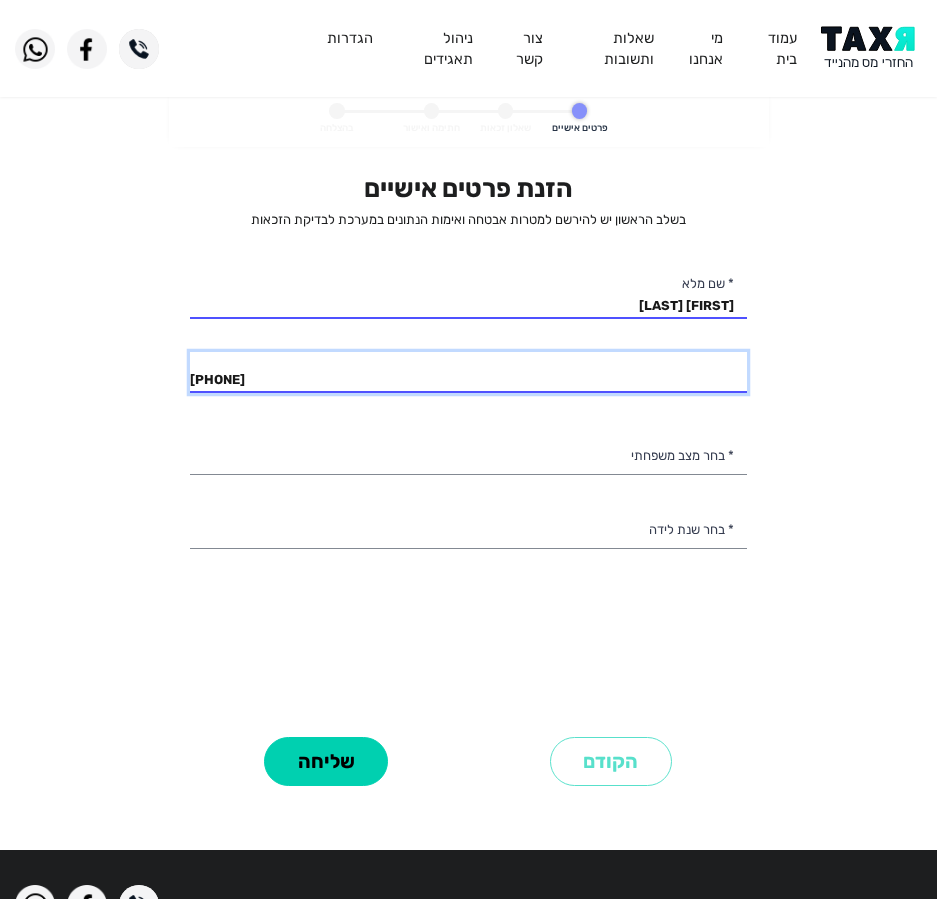 type on "054-5866769" 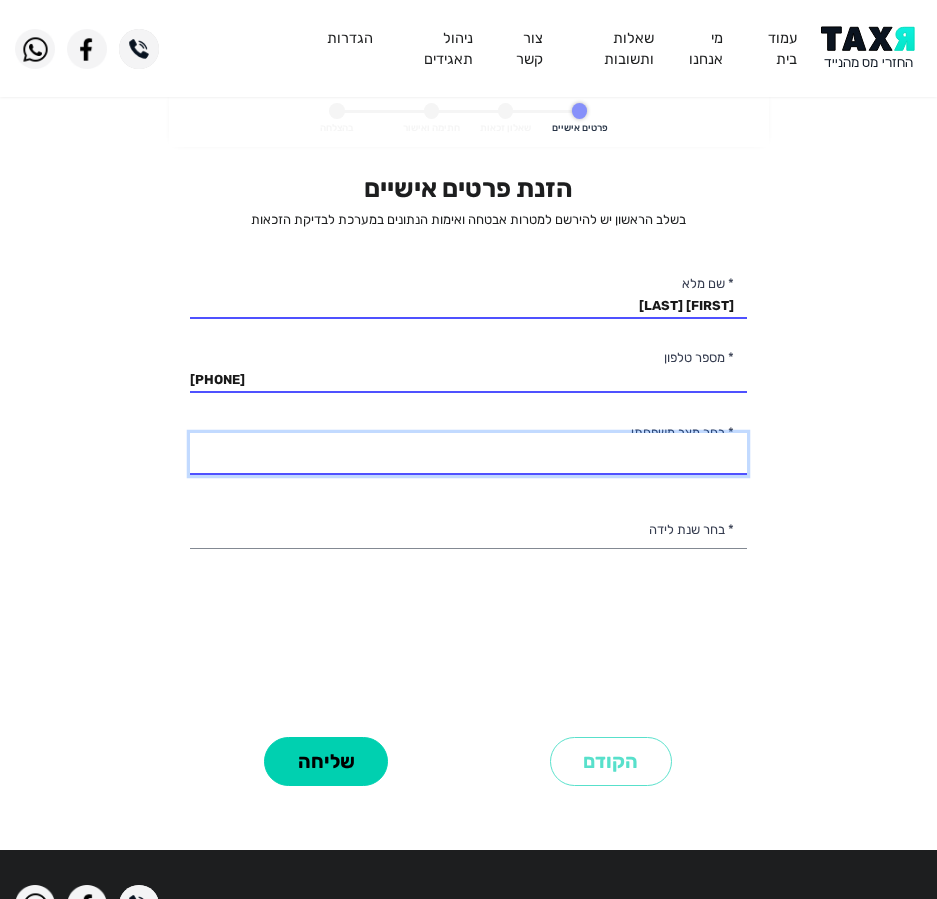 click on "רווק/ה נשוי/אה גרוש/ה אלמן/נה" at bounding box center (468, 454) 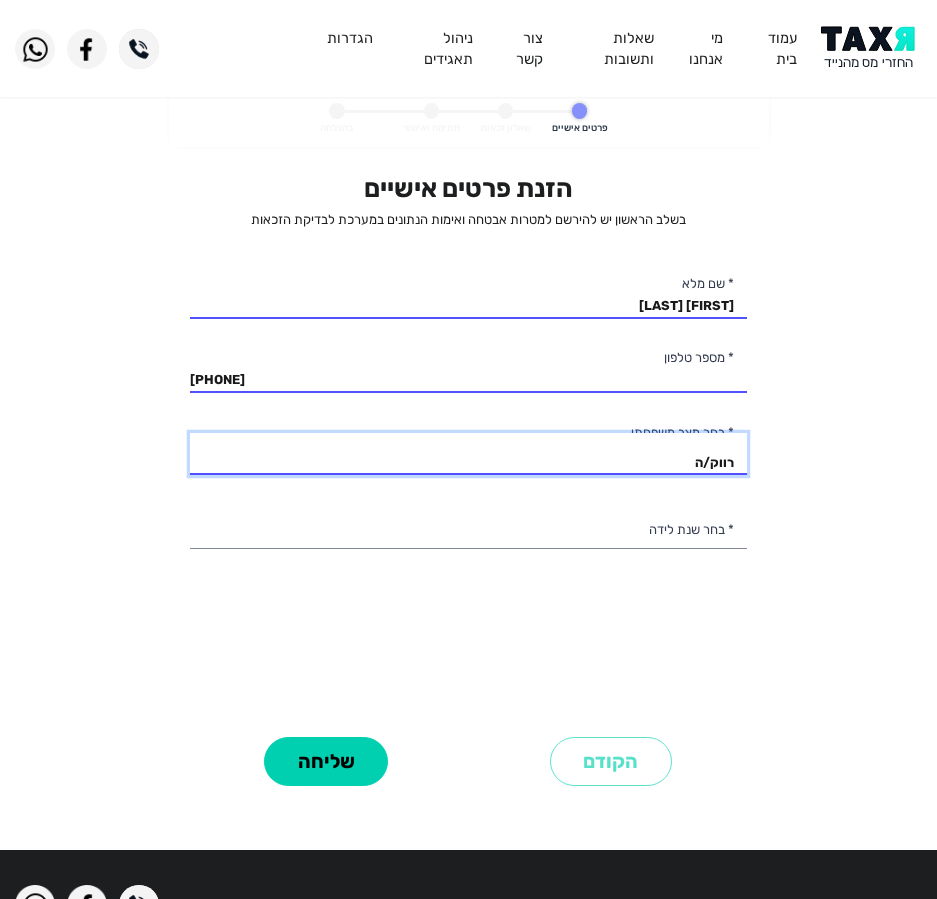 click on "רווק/ה נשוי/אה גרוש/ה אלמן/נה" at bounding box center (468, 454) 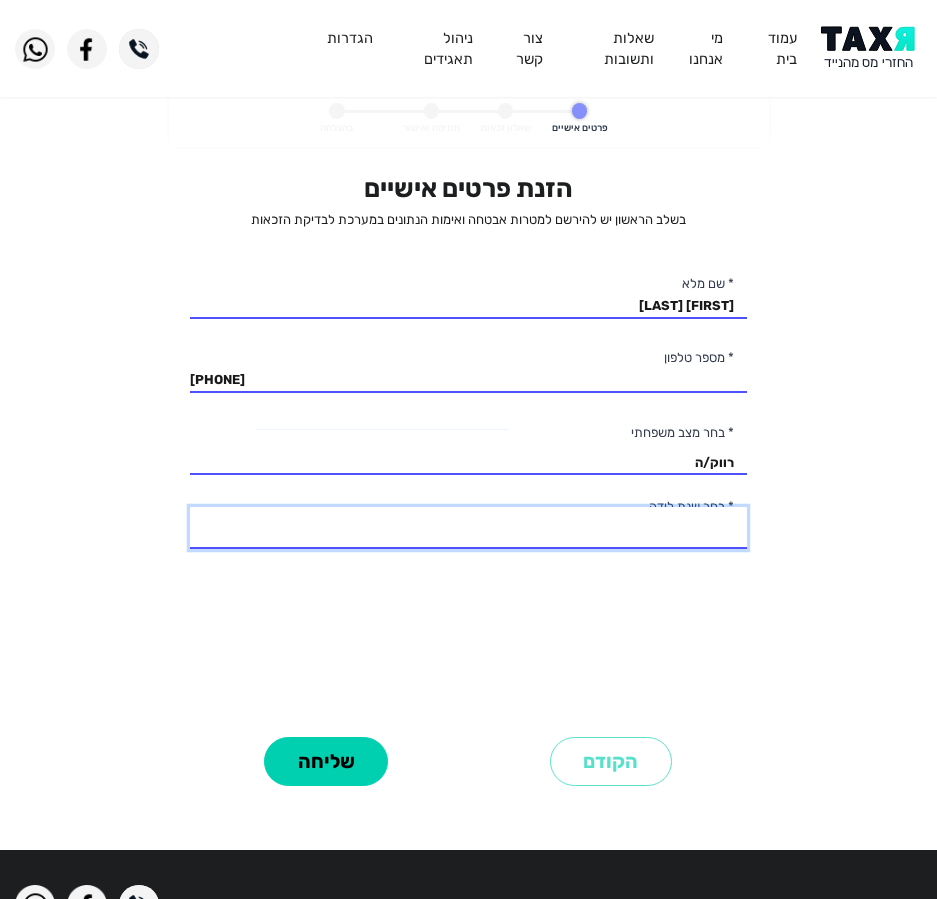 click on "2003 2002 2001 2000 1999 1998 1997 1996 1995 1994 1993 1992 1991 1990 1989 1988 1987 1986 1985 1984 1983 1982 1981 1980 1979 1978 1977 1976 1975 1974 1973 1972 1971 1970 1969 1968 1967 1966 1965 1964 1963 1962 1961 1960 1959 1958 1957 1956 1955 1954 1953 1952 1951 1950 1949 1948 1947 1946 1945" at bounding box center (468, 528) 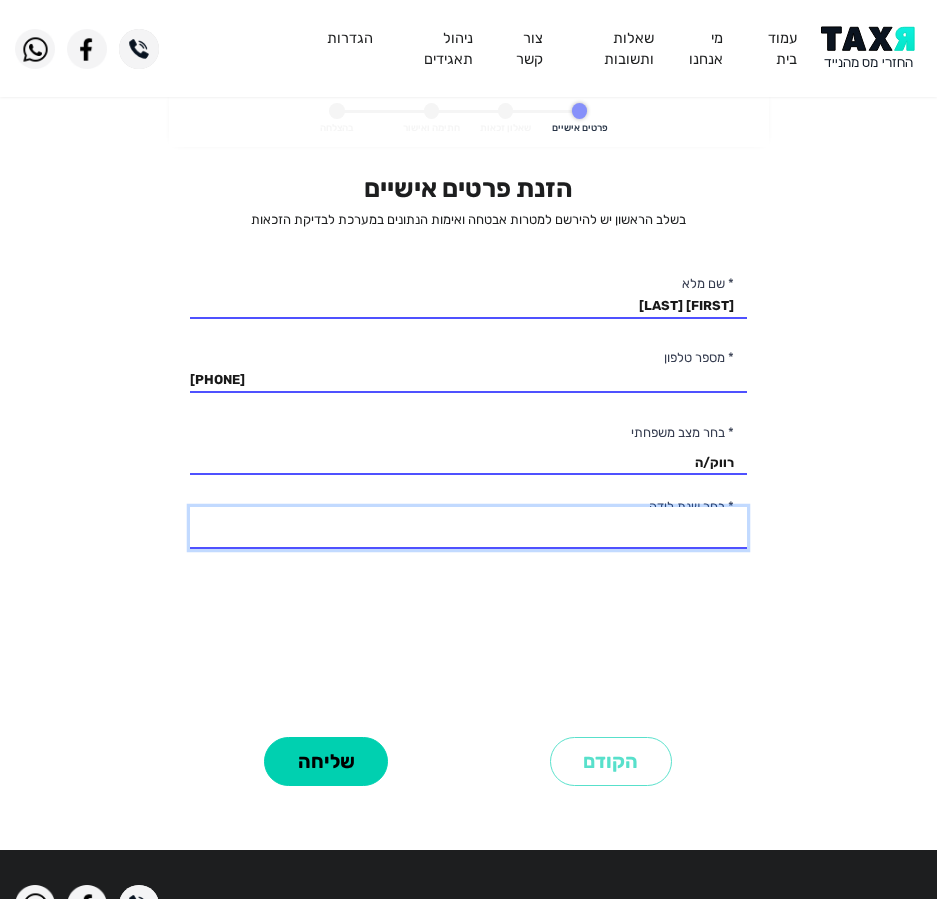 select on "15: 1989" 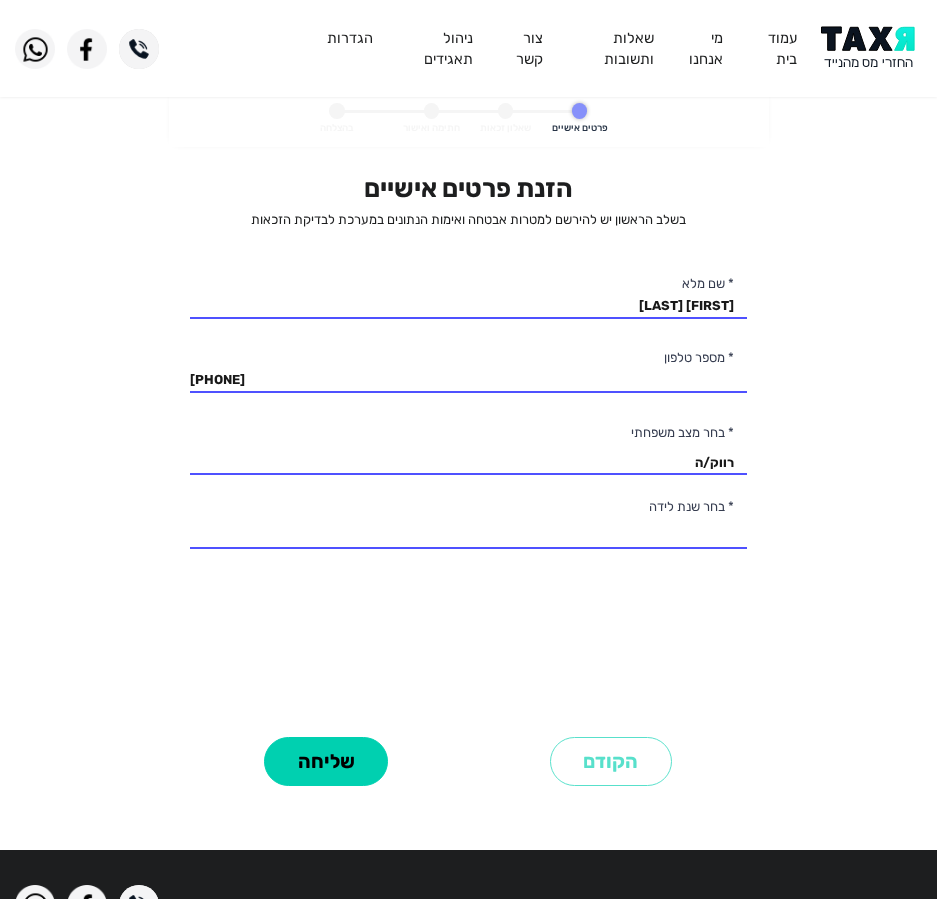 click on "שליחה" at bounding box center [326, 761] 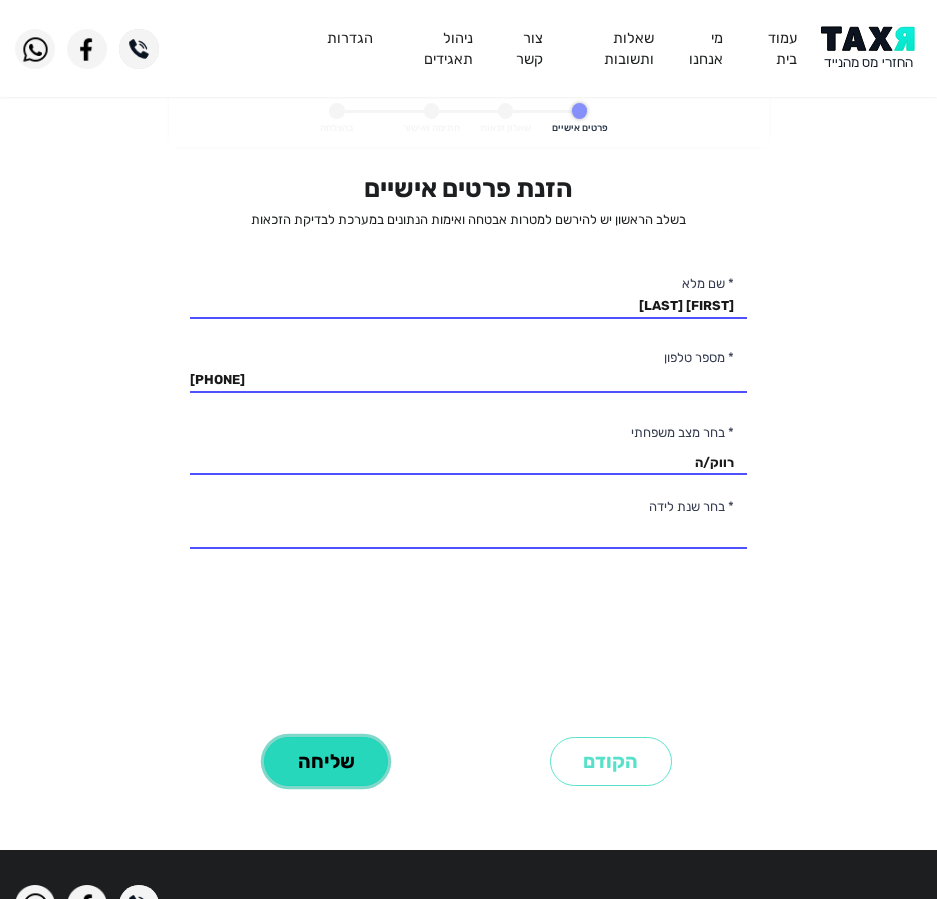 click on "שליחה" at bounding box center (326, 761) 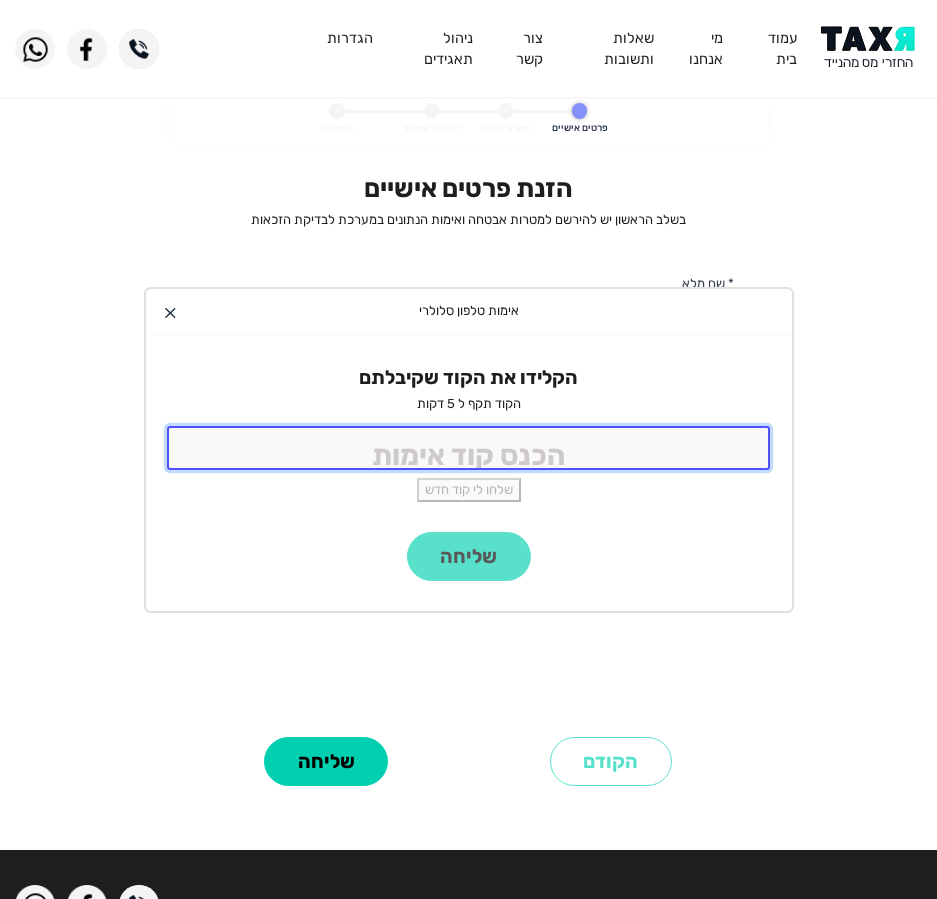 click 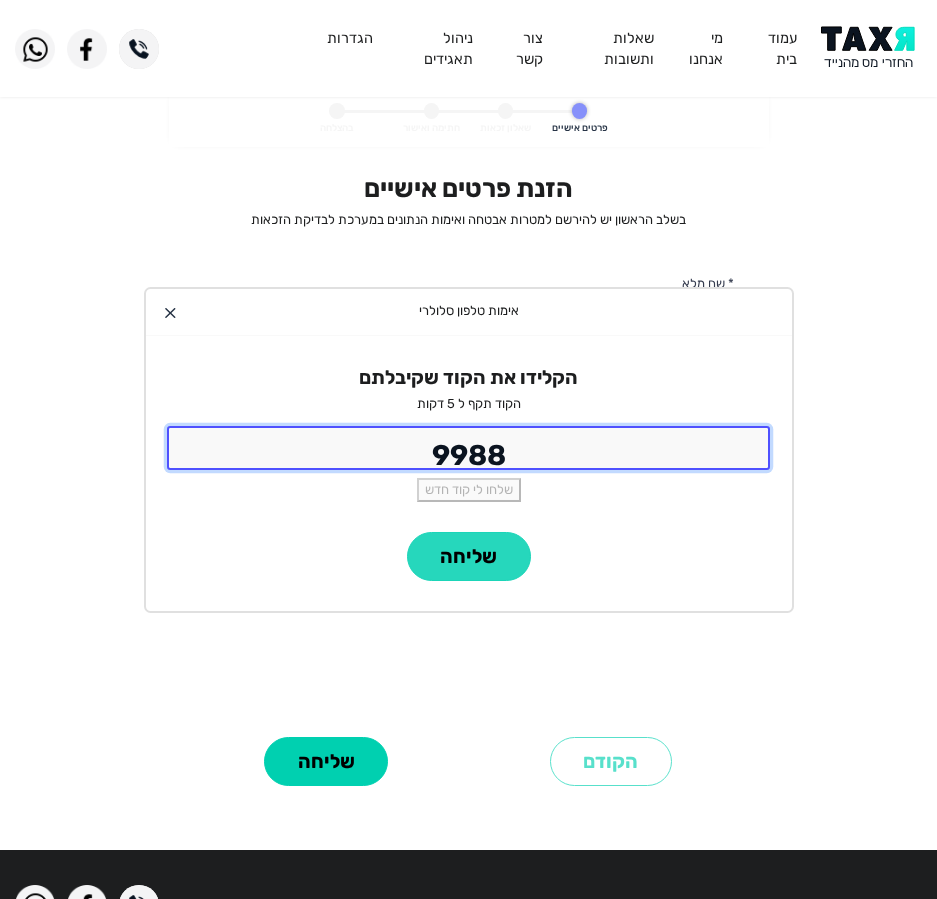 type on "9988" 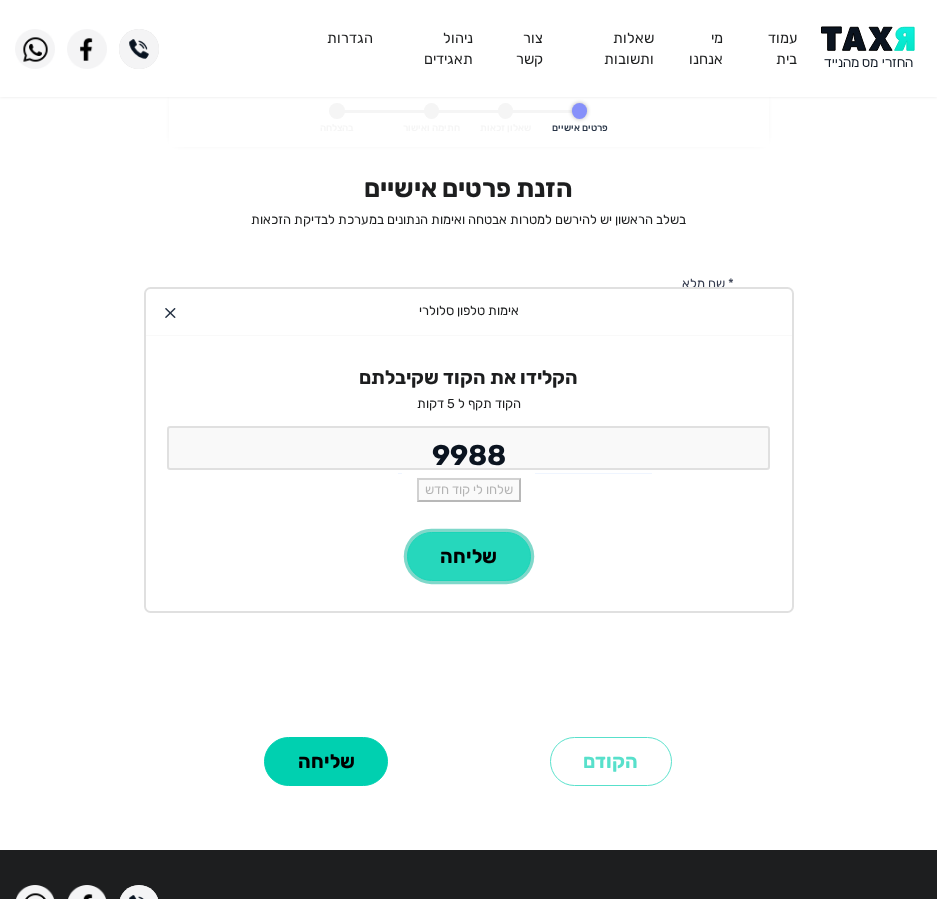 click on "שליחה" 